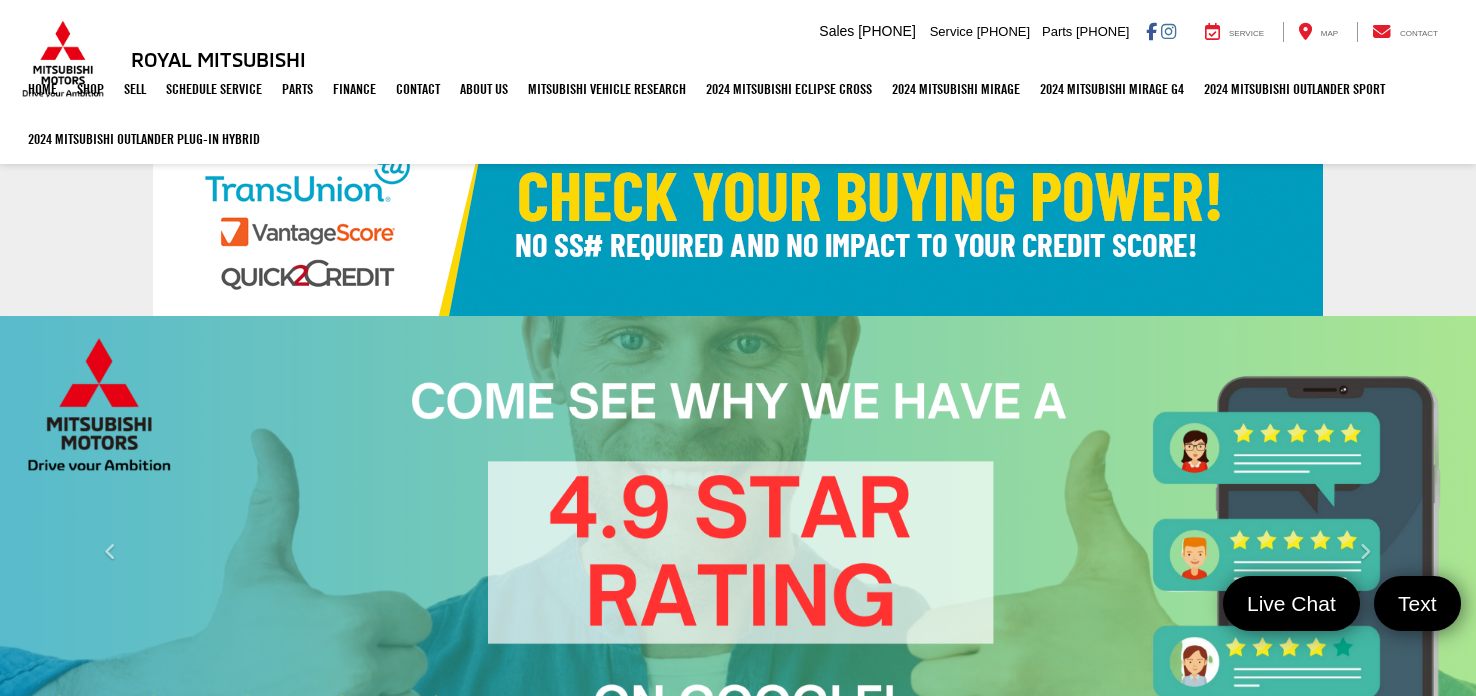 scroll, scrollTop: 0, scrollLeft: 0, axis: both 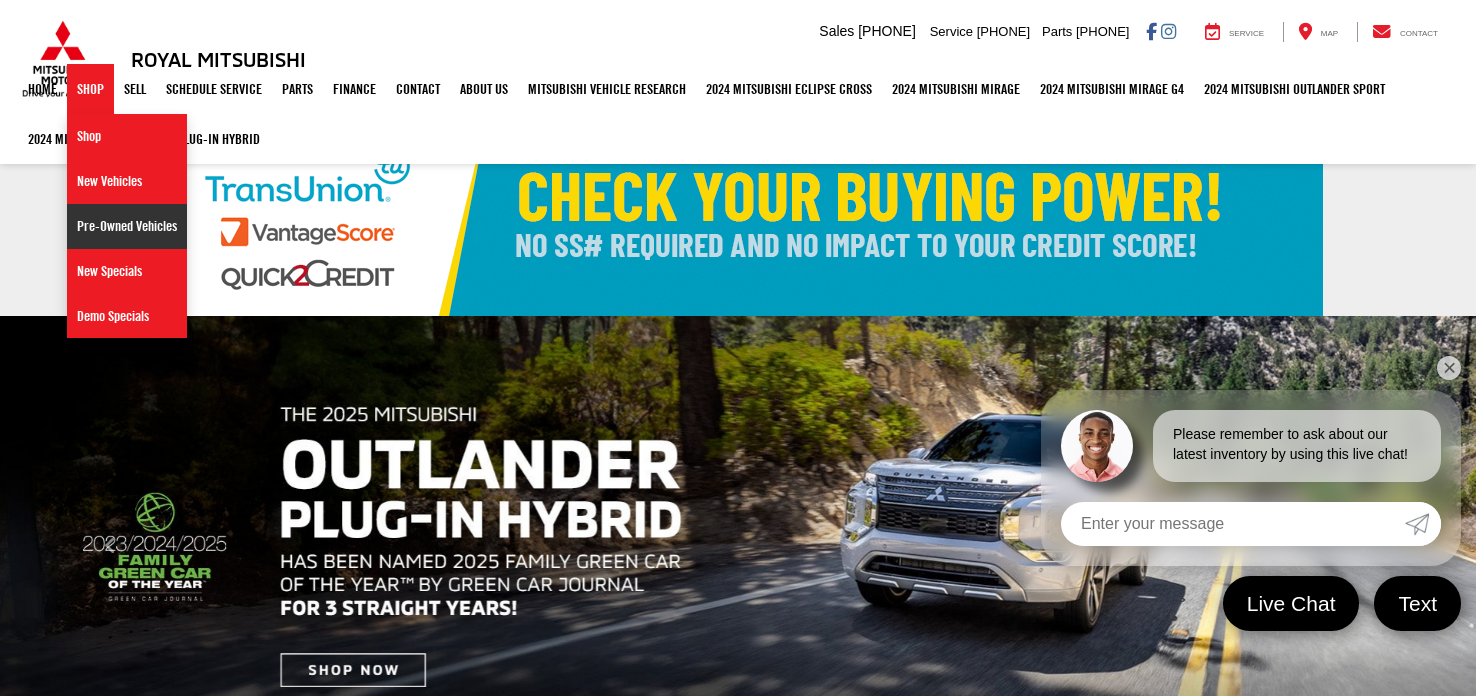 click on "Pre-Owned Vehicles" at bounding box center [127, 226] 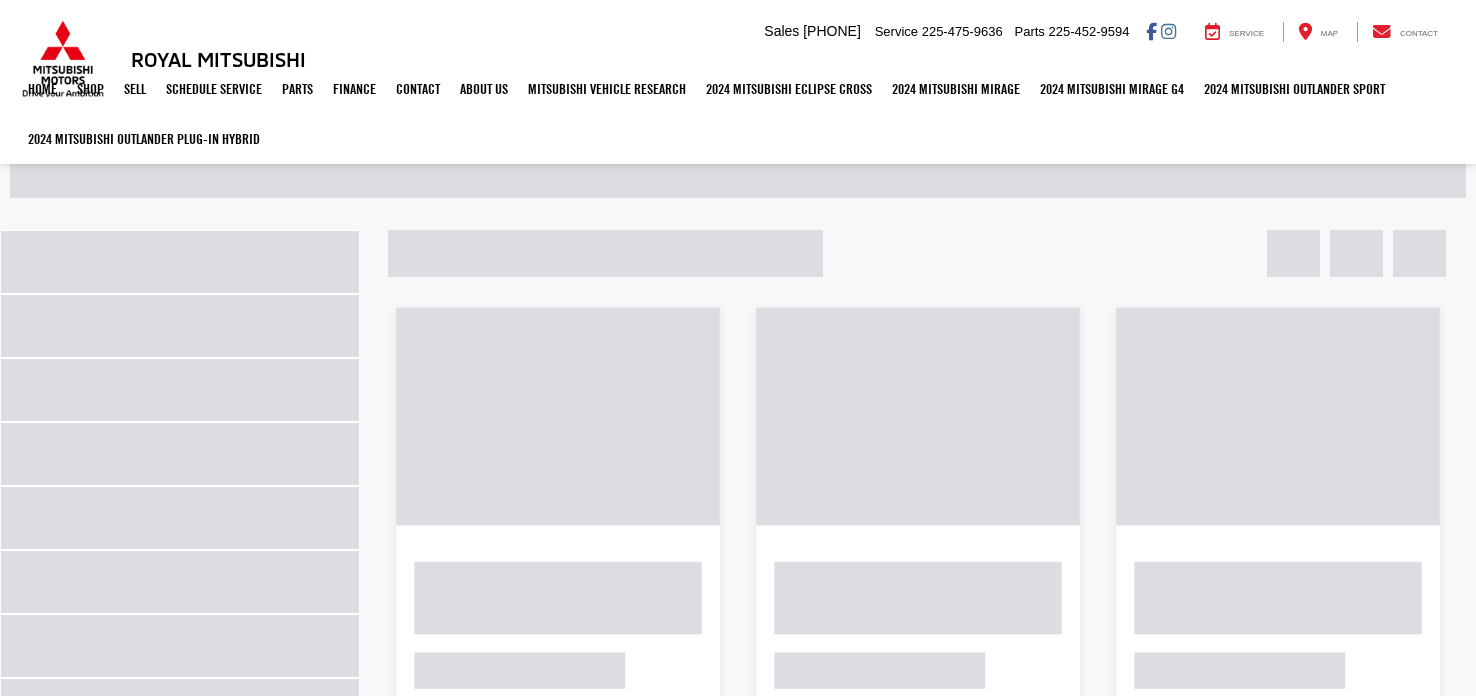 scroll, scrollTop: 0, scrollLeft: 0, axis: both 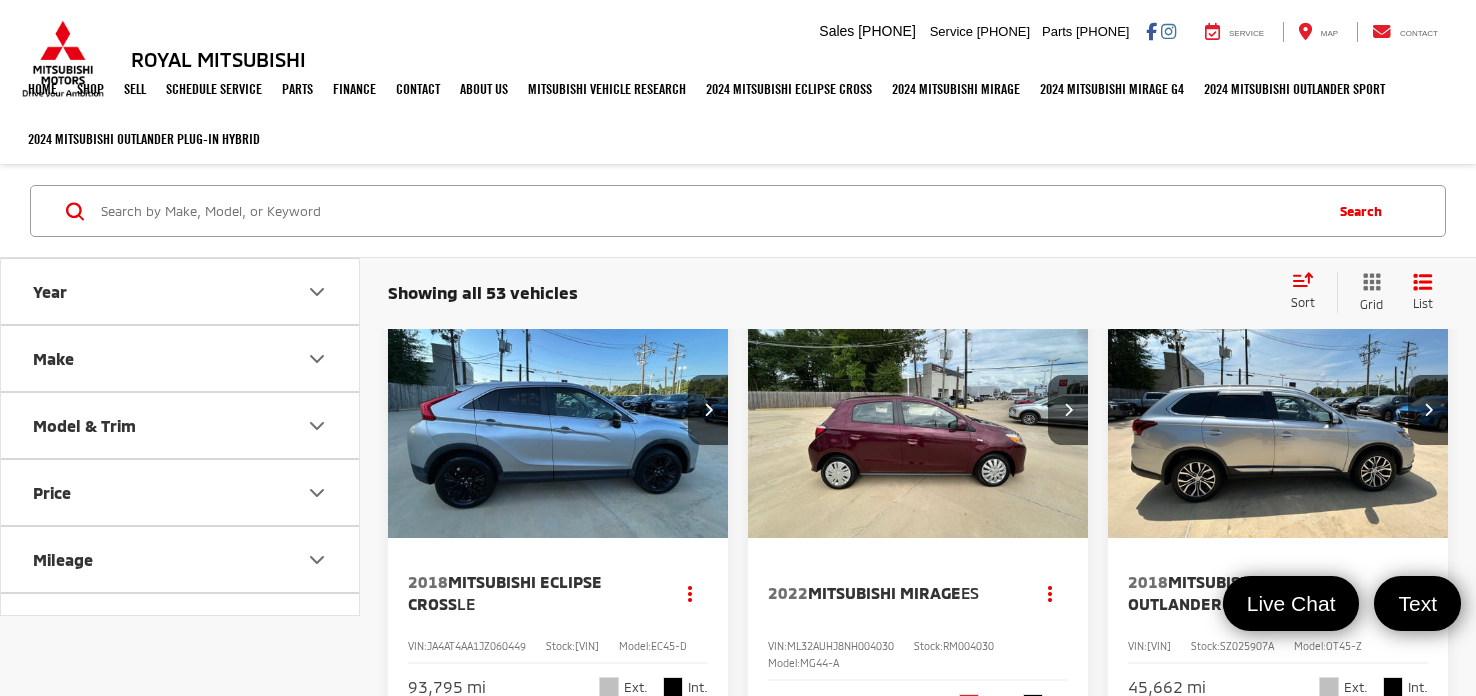 click 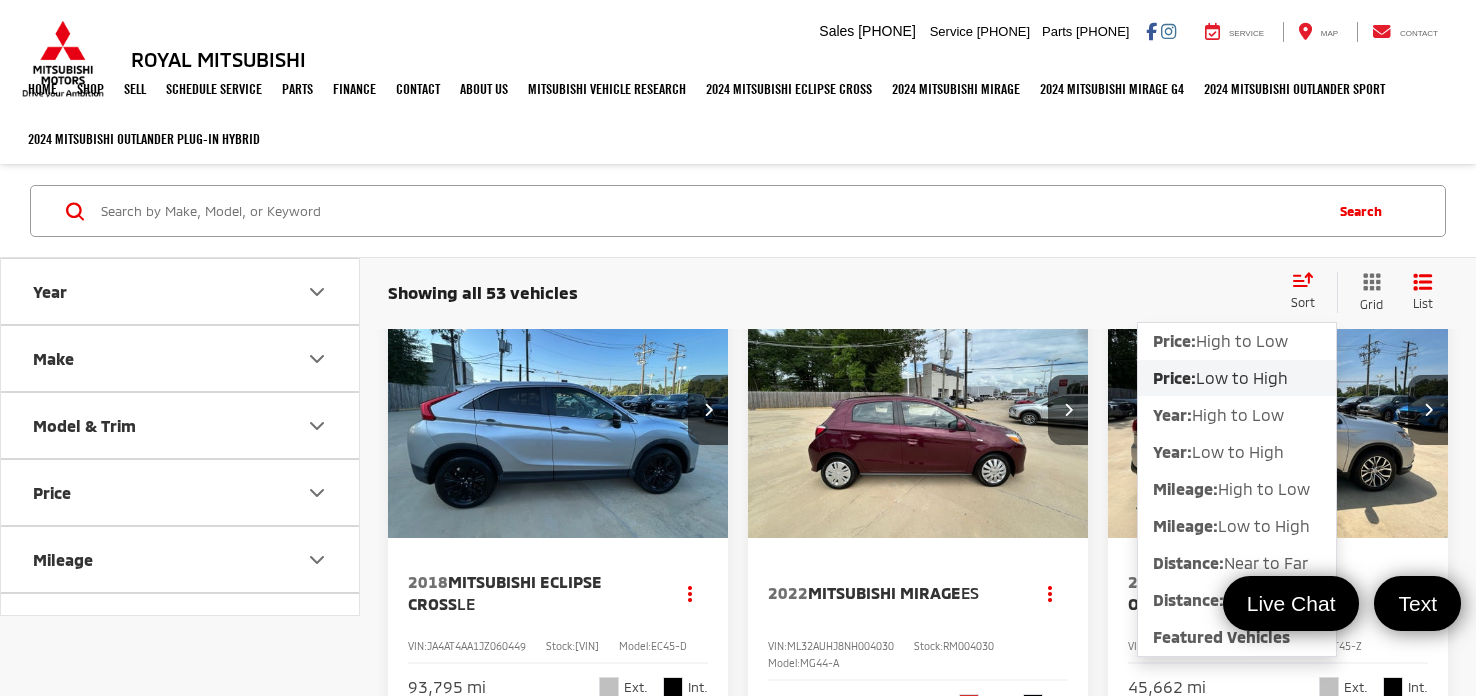 click on "Low to High" at bounding box center (1242, 377) 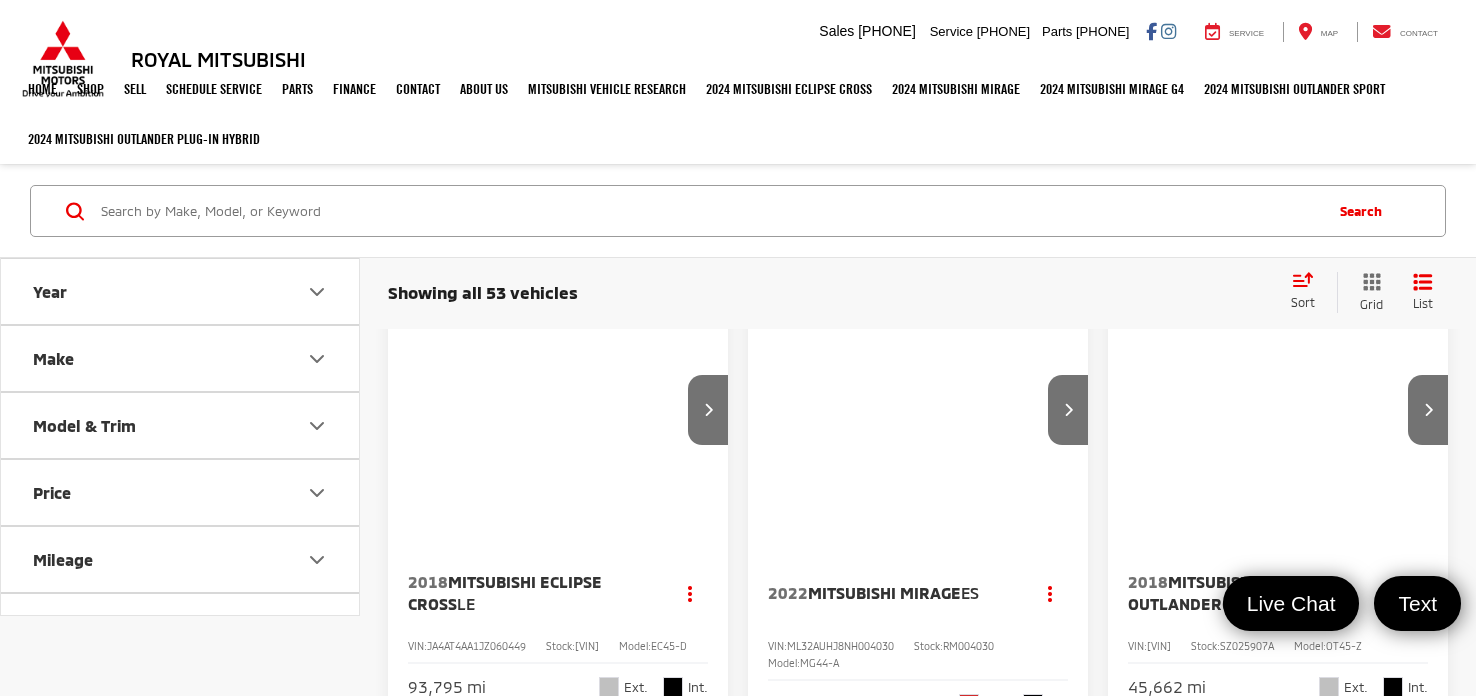 click on "Showing all 53 vehicles Clear All + 0 test Sort Price:  High to Low Price:  Low to High Year:  High to Low Year:  Low to High Mileage:  High to Low Mileage:  Low to High Distance:  Near to Far Distance:  Far to Near Featured Vehicles Grid List" at bounding box center [918, 292] 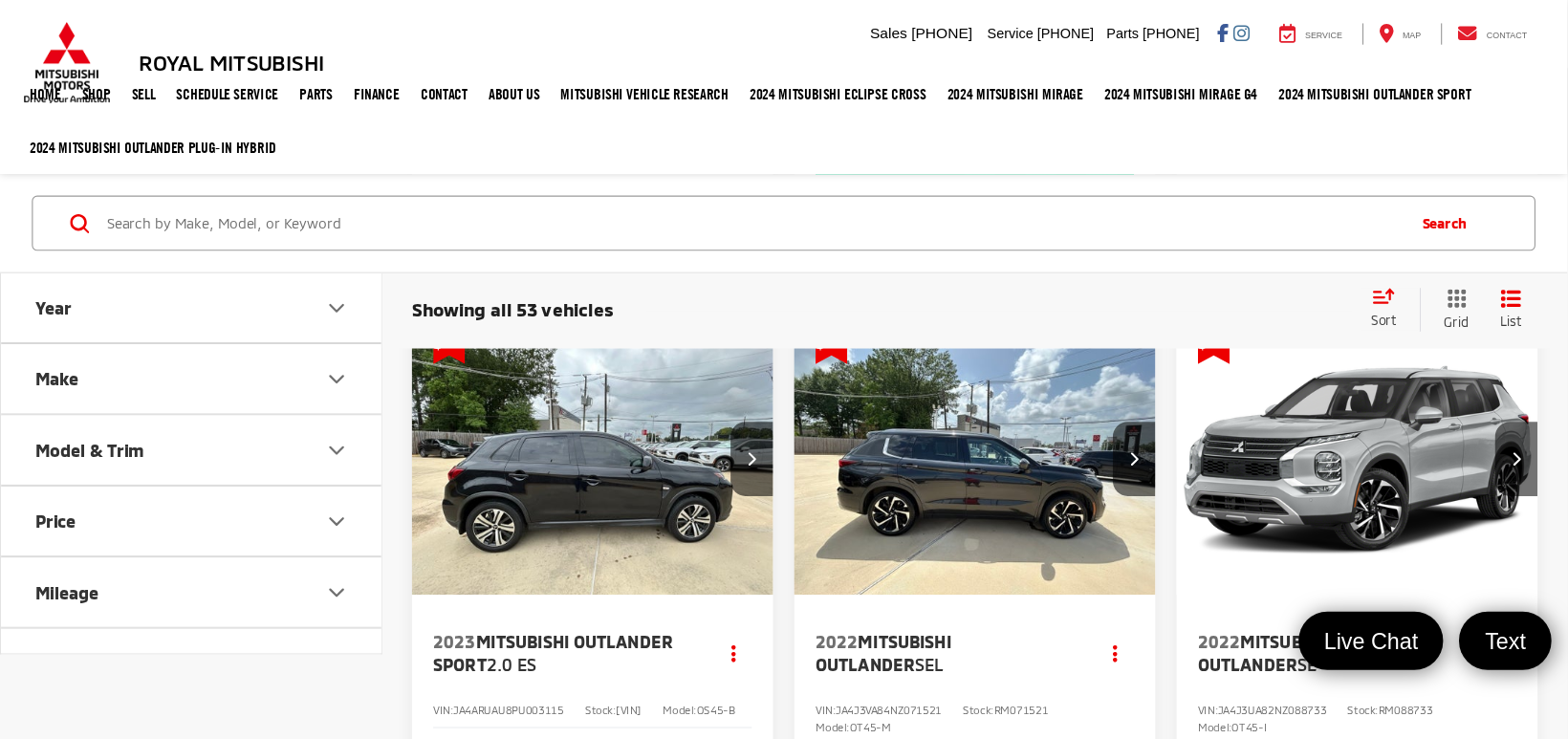 scroll, scrollTop: 840, scrollLeft: 0, axis: vertical 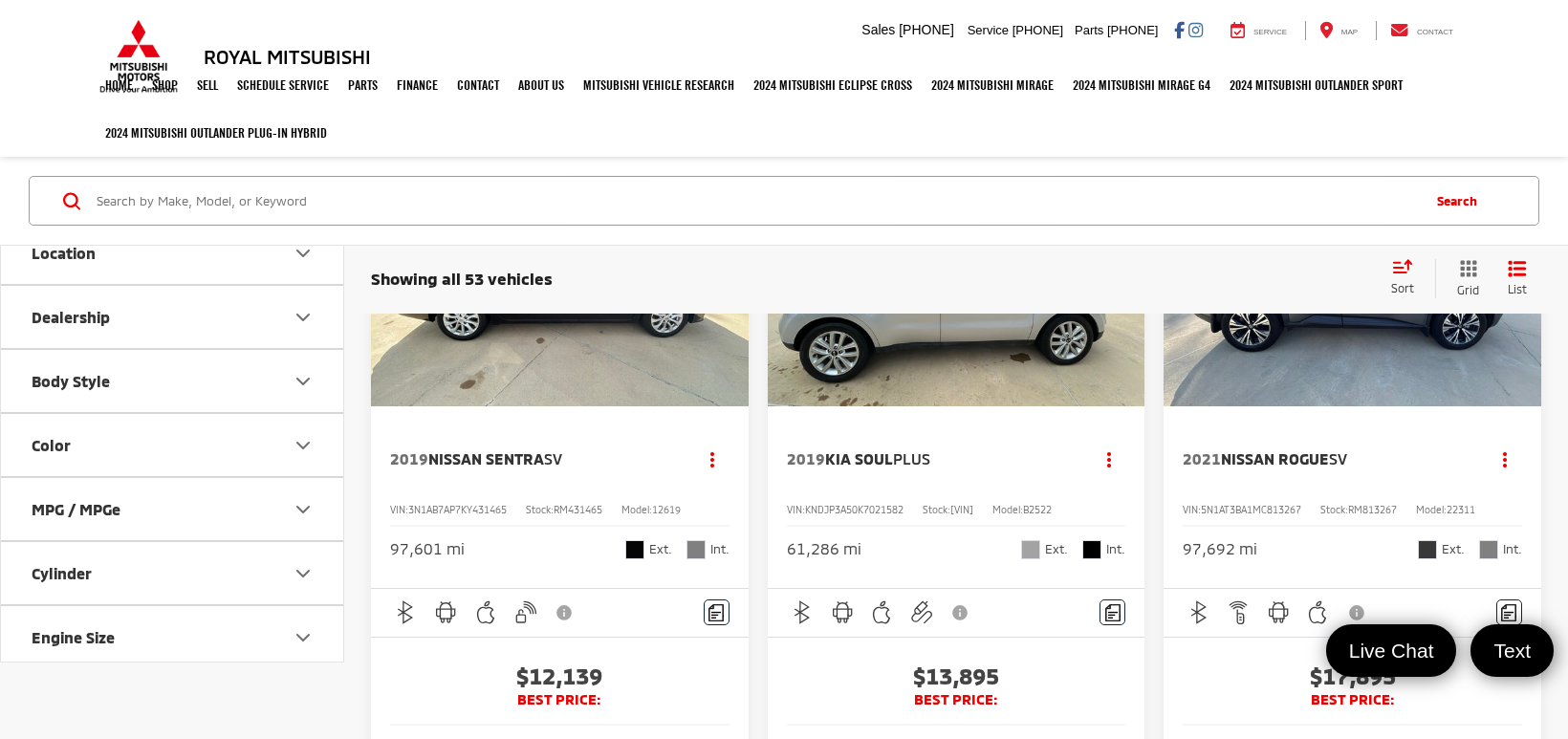 click on "Body Style" at bounding box center (173, 380) 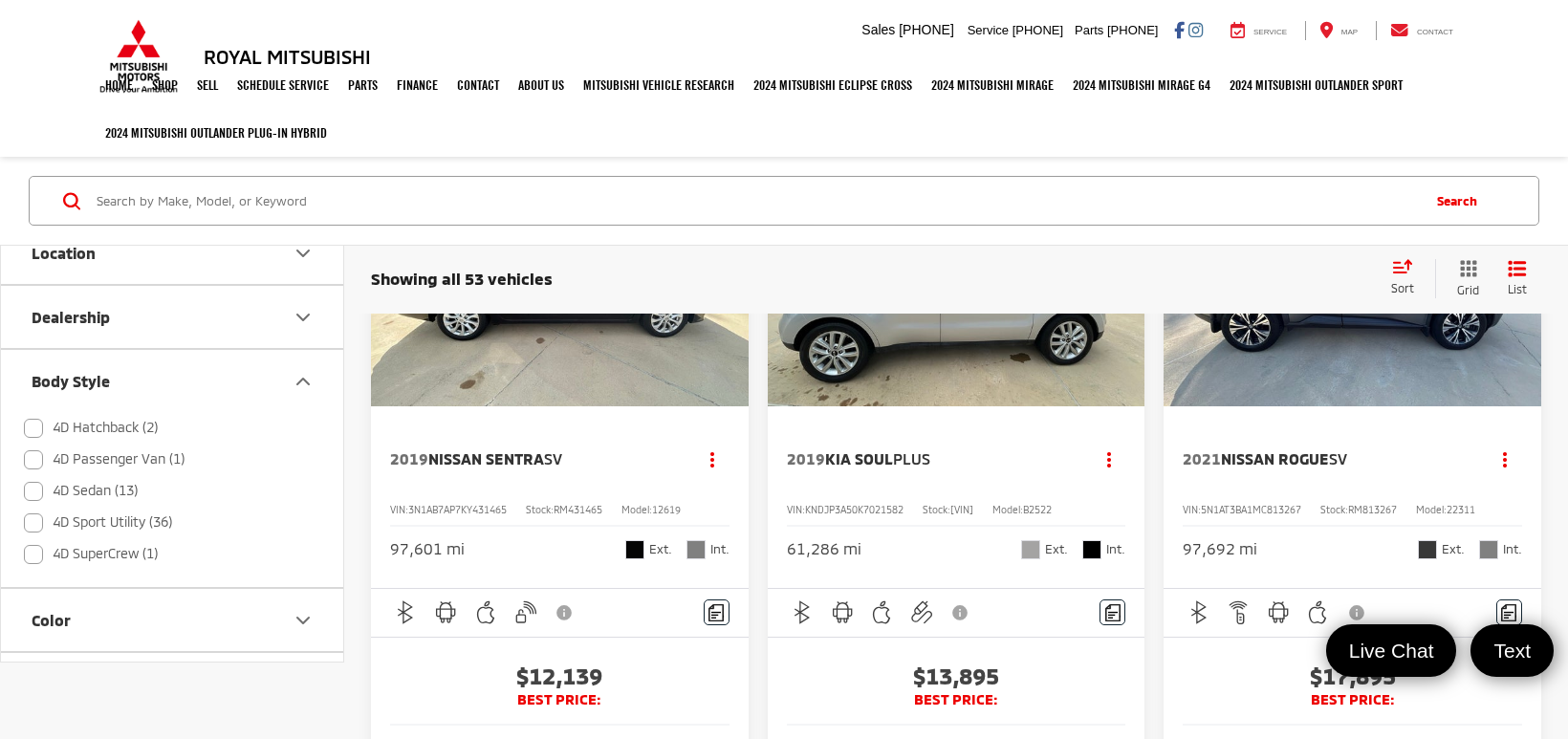 click on "4D Sedan (13)" 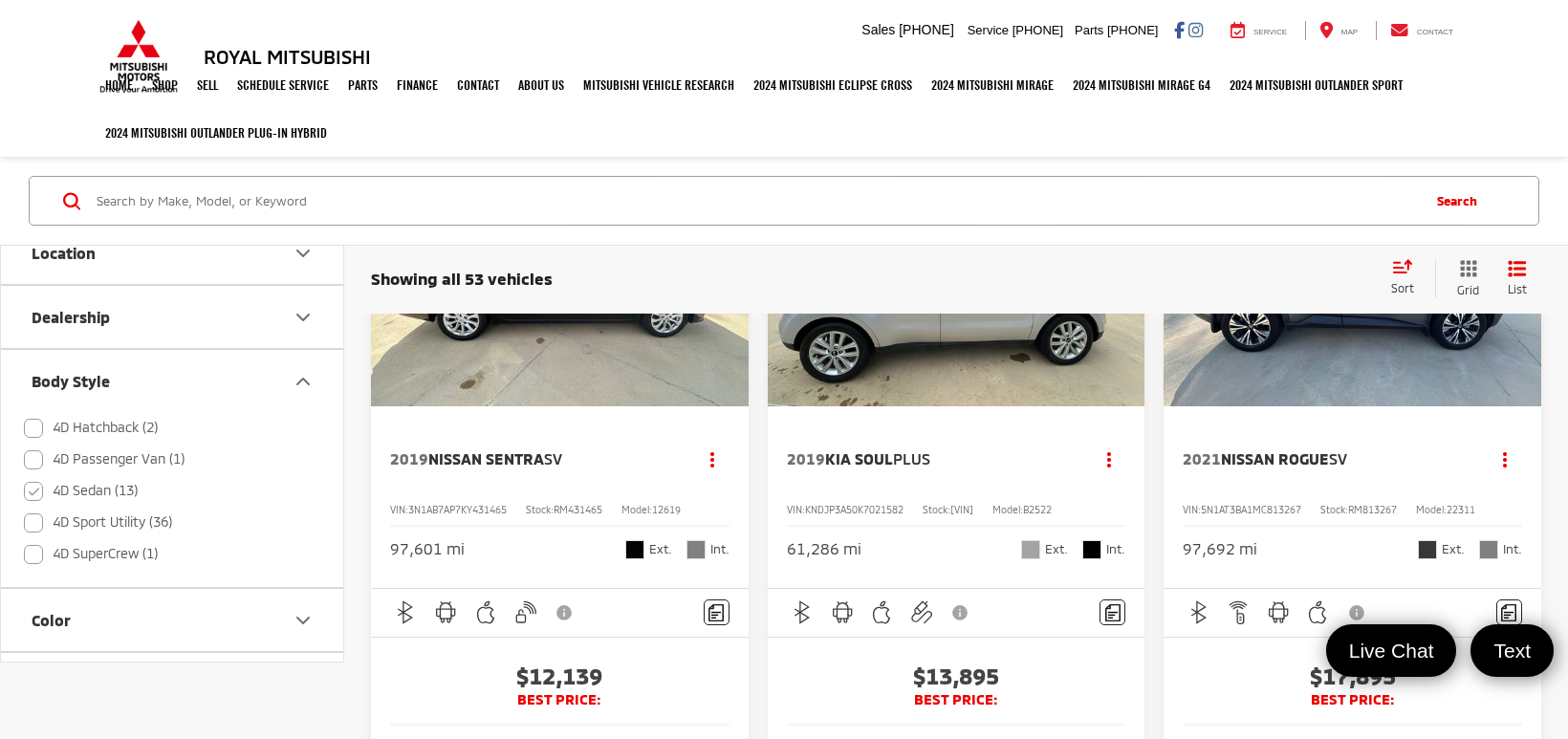 scroll, scrollTop: 0, scrollLeft: 0, axis: both 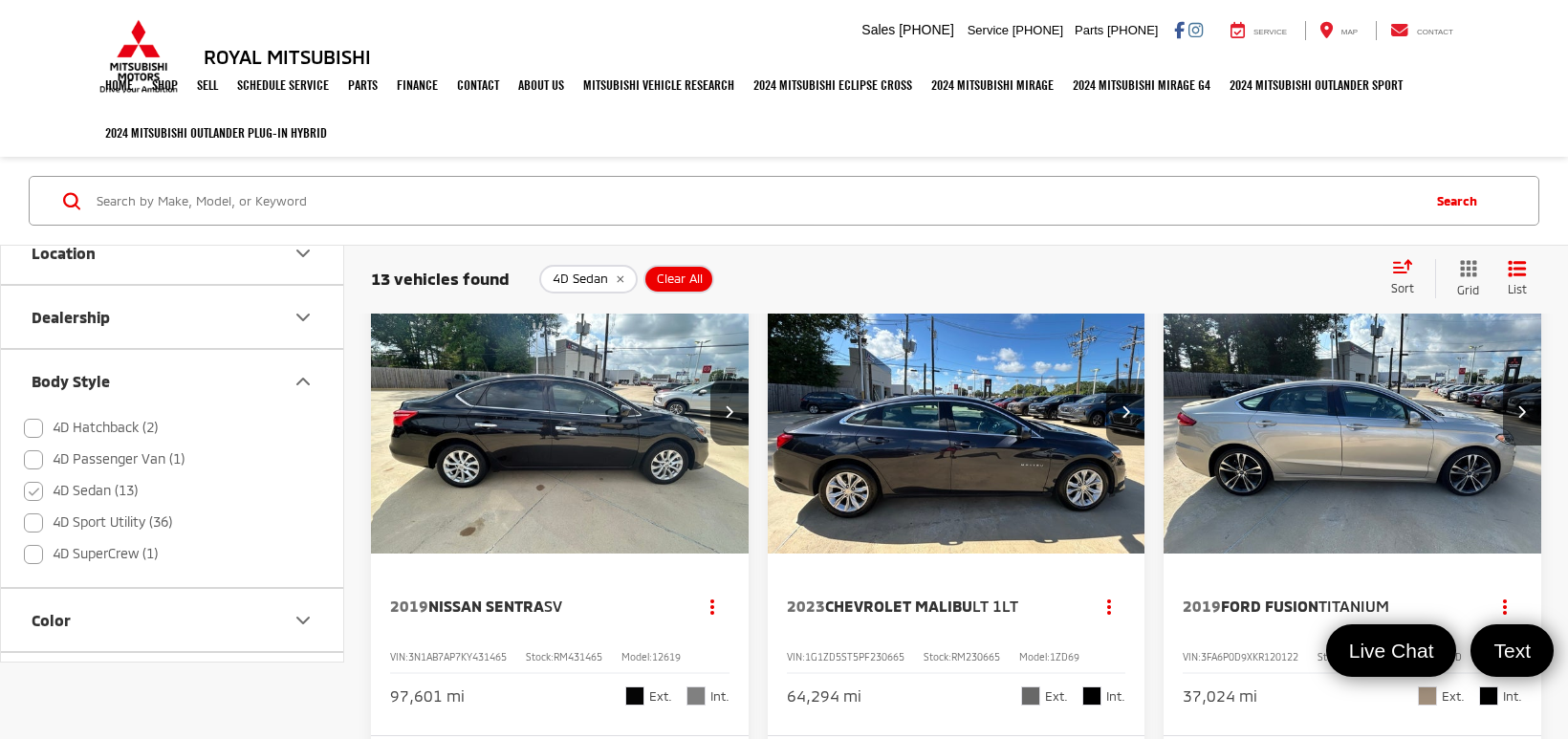 click on "13 vehicles found 4D Sedan Clear All + 0 test Sort Price:  High to Low Price:  Low to High Year:  High to Low Year:  Low to High Mileage:  High to Low Mileage:  Low to High Distance:  Near to Far Distance:  Far to Near Featured Vehicles Grid List" at bounding box center (956, 278) 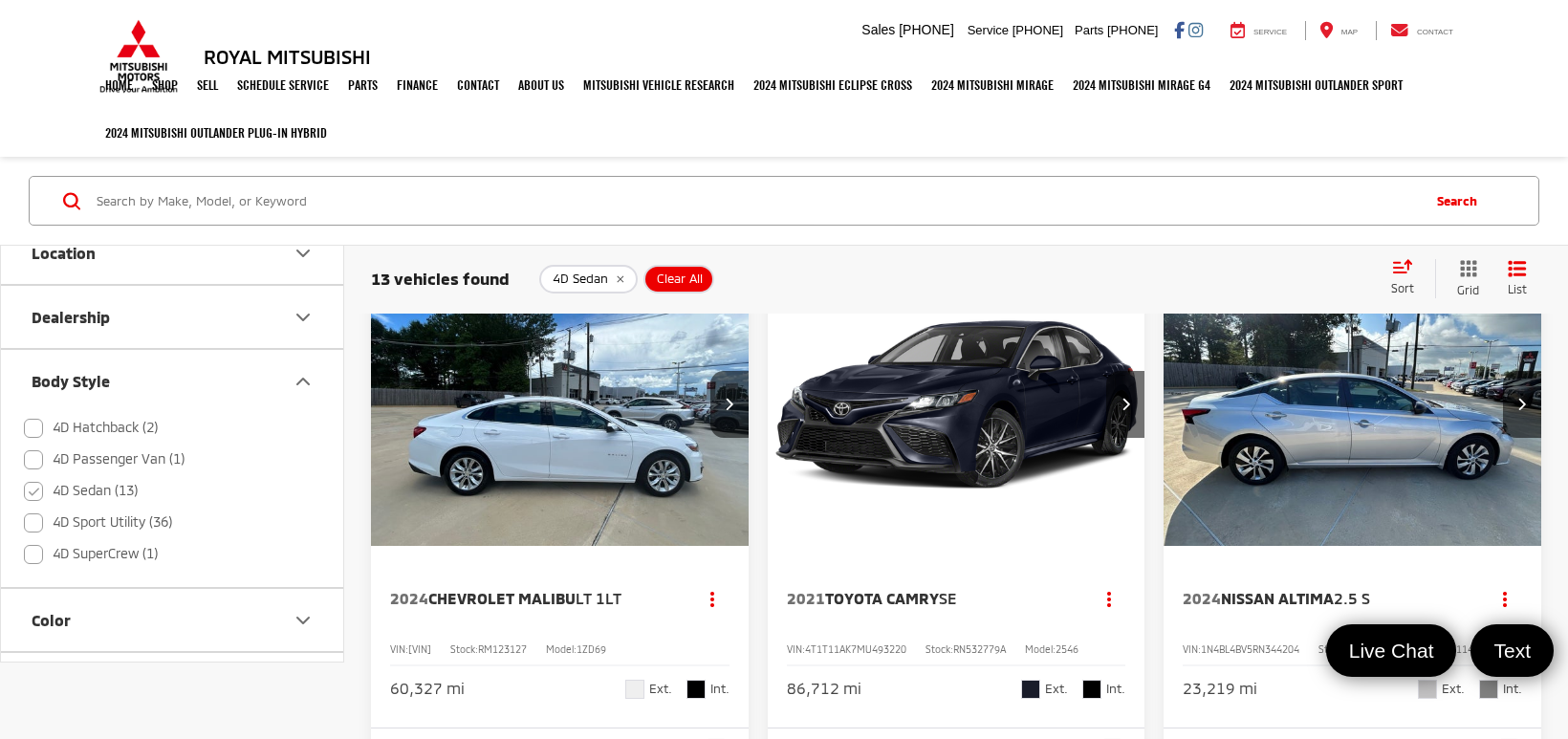scroll, scrollTop: 891, scrollLeft: 0, axis: vertical 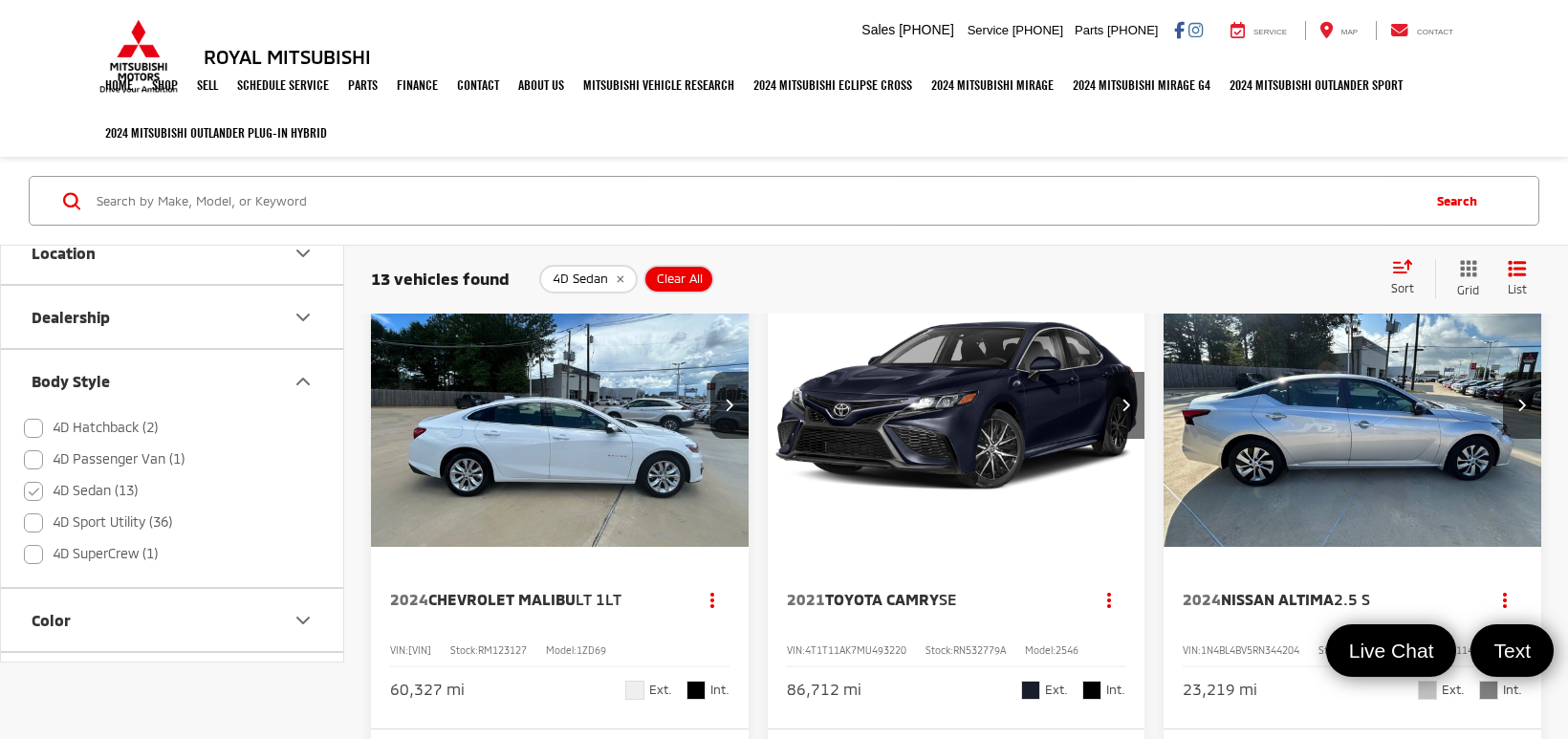 click at bounding box center (957, 406) 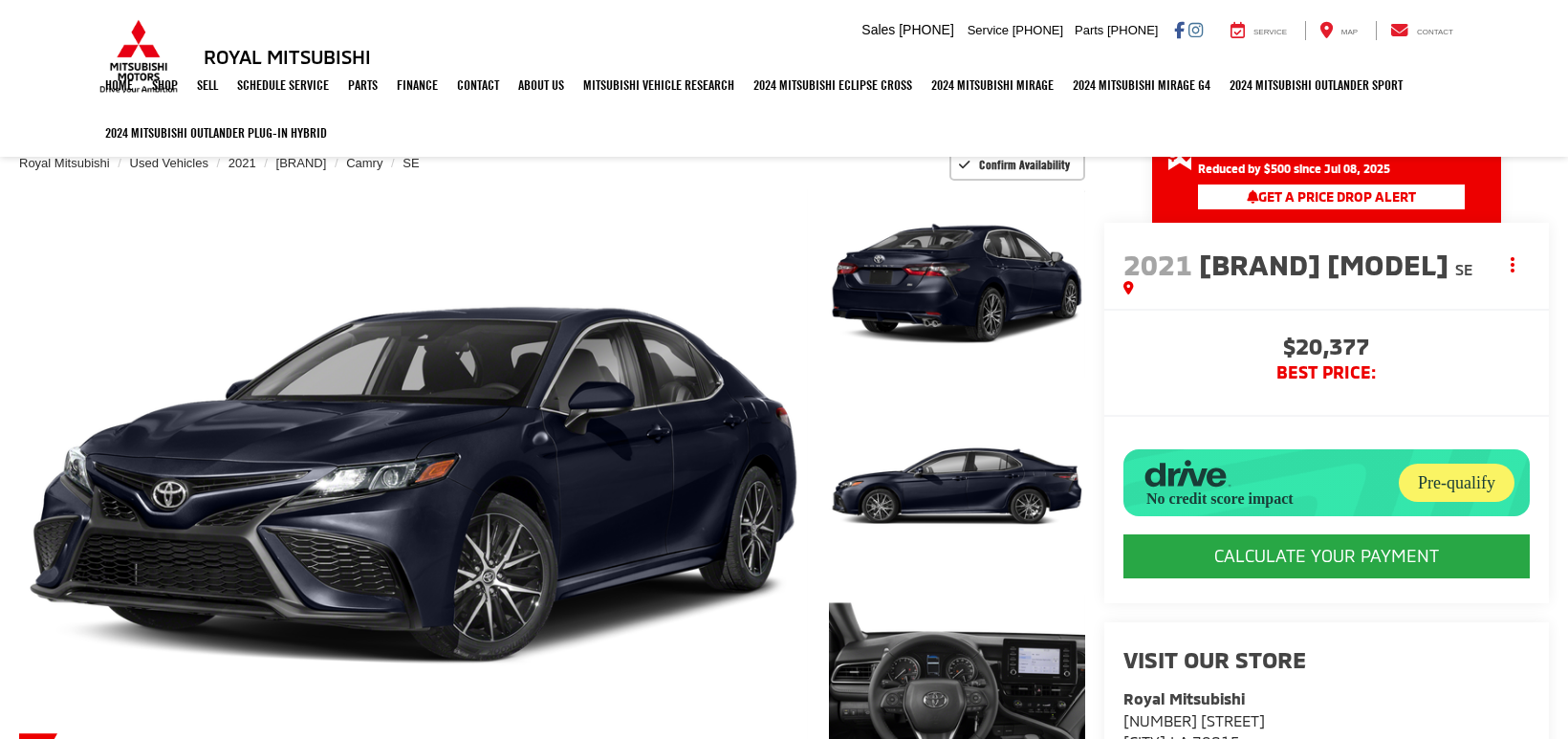 scroll, scrollTop: 127, scrollLeft: 0, axis: vertical 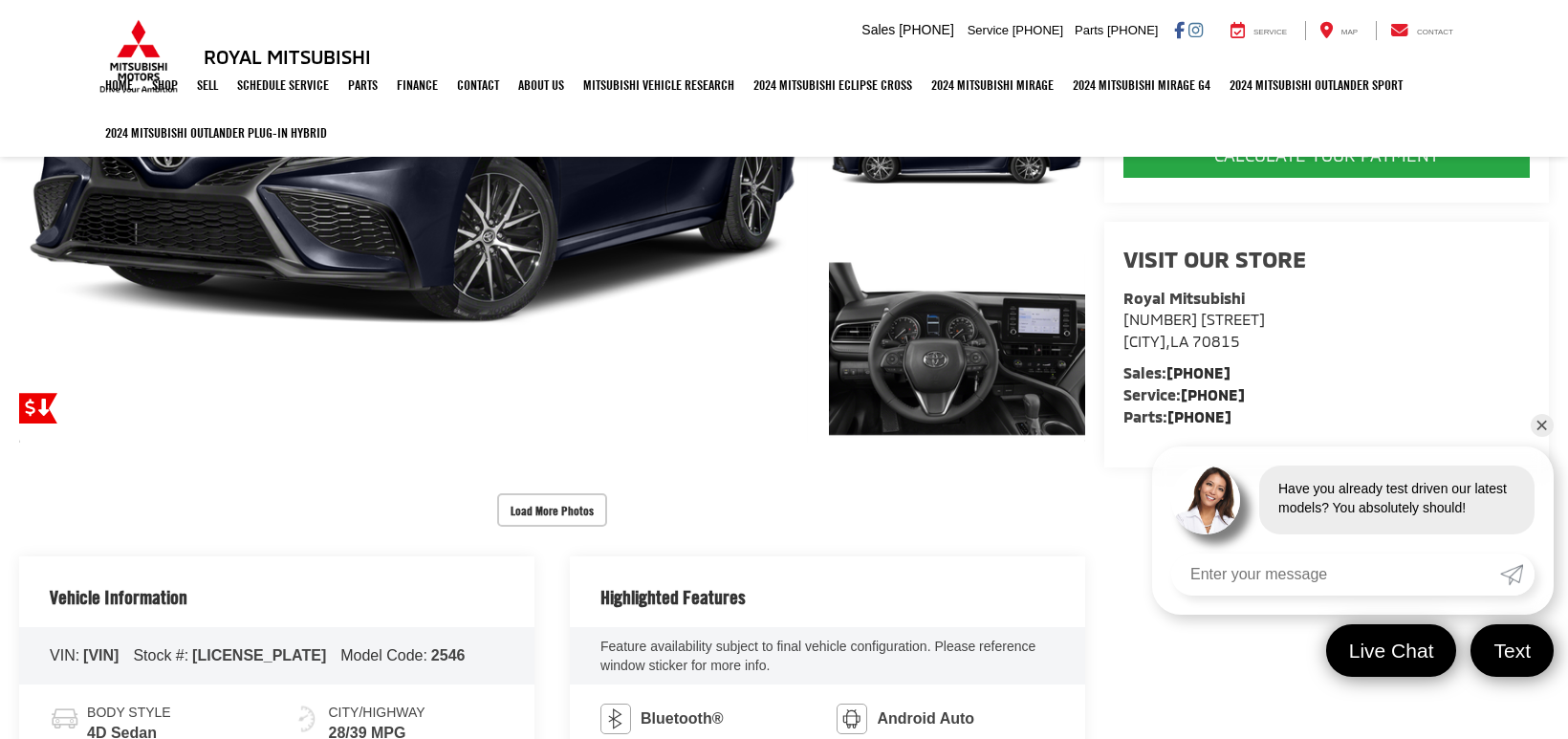 click on "✕" at bounding box center (1542, 425) 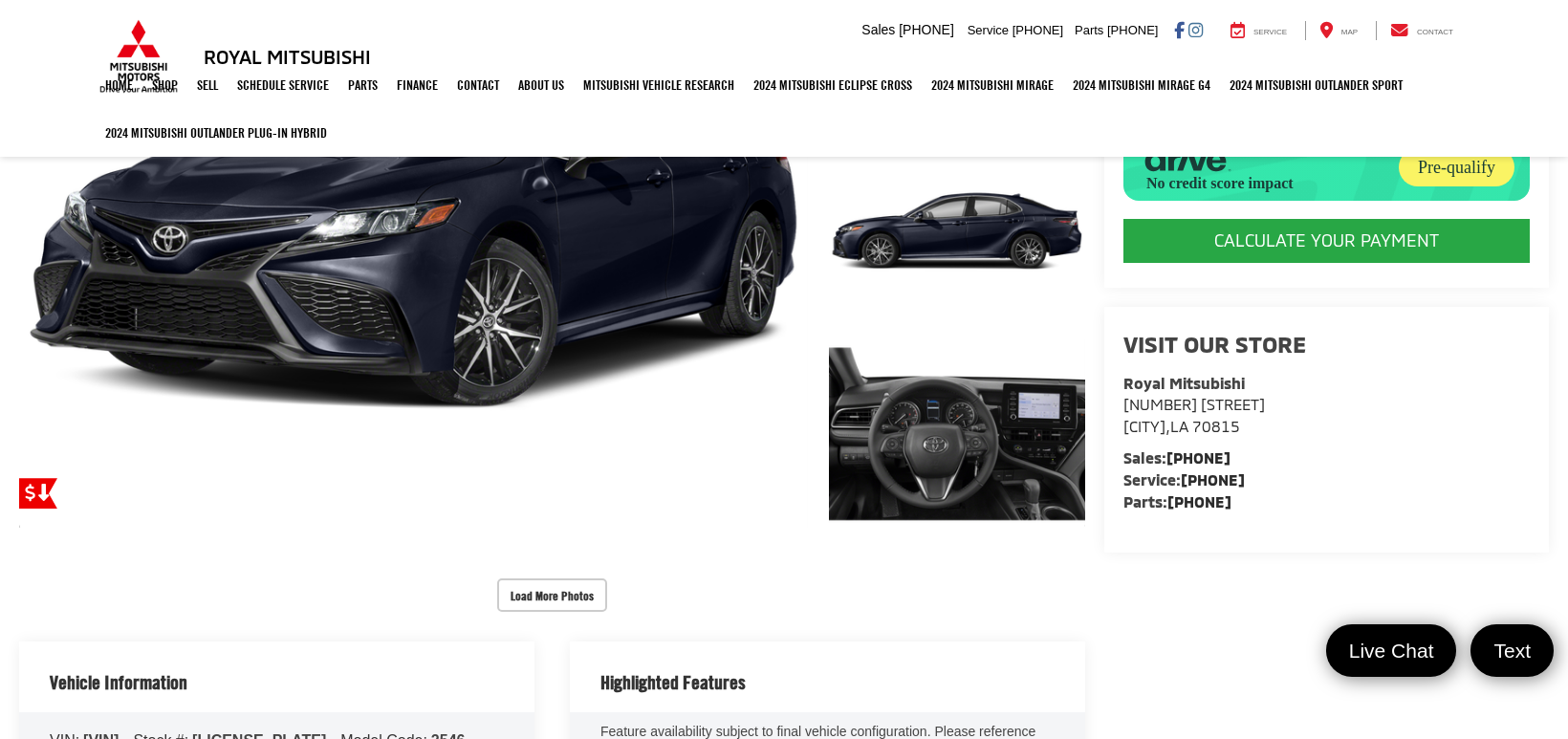 scroll, scrollTop: 296, scrollLeft: 0, axis: vertical 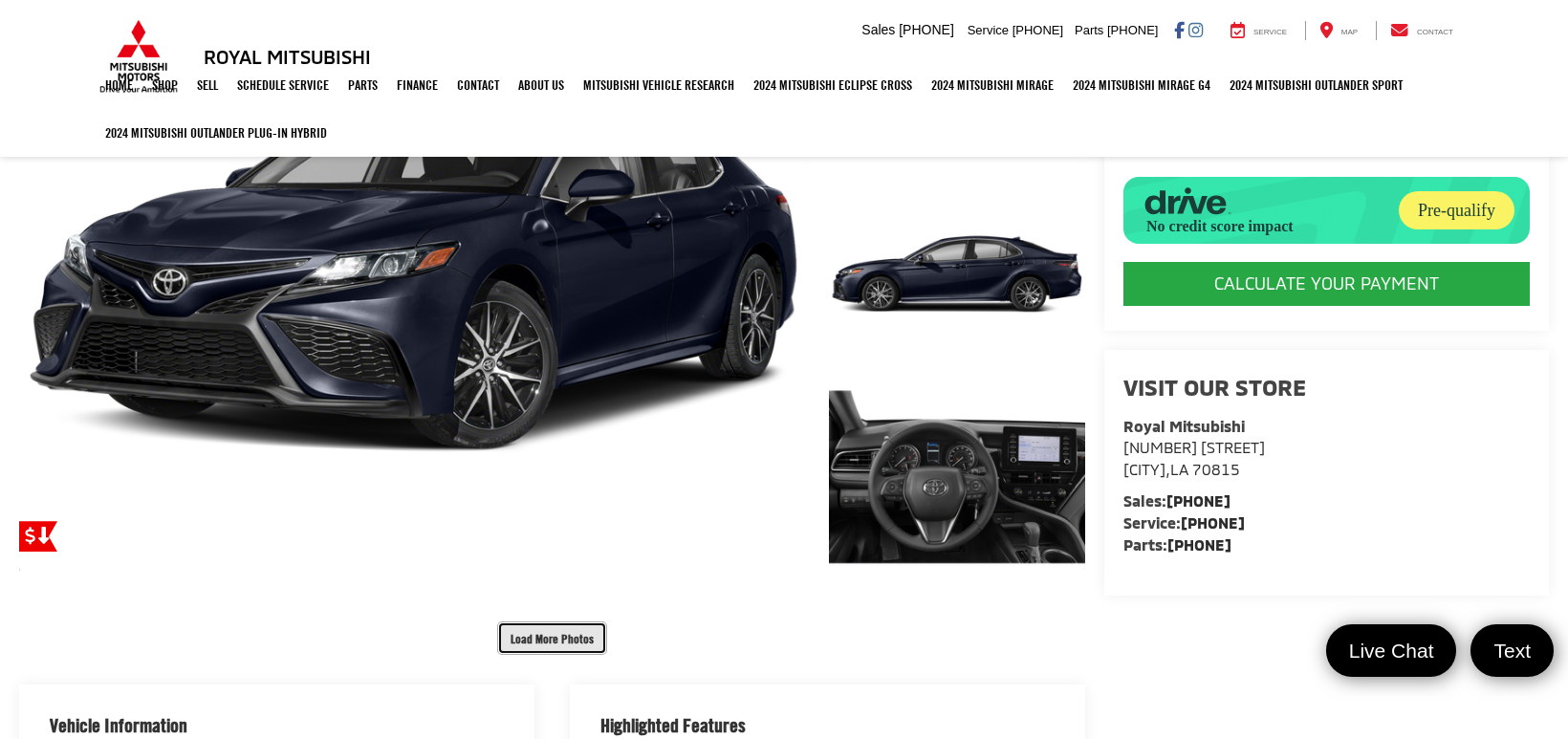 click on "Load More Photos" at bounding box center [552, 638] 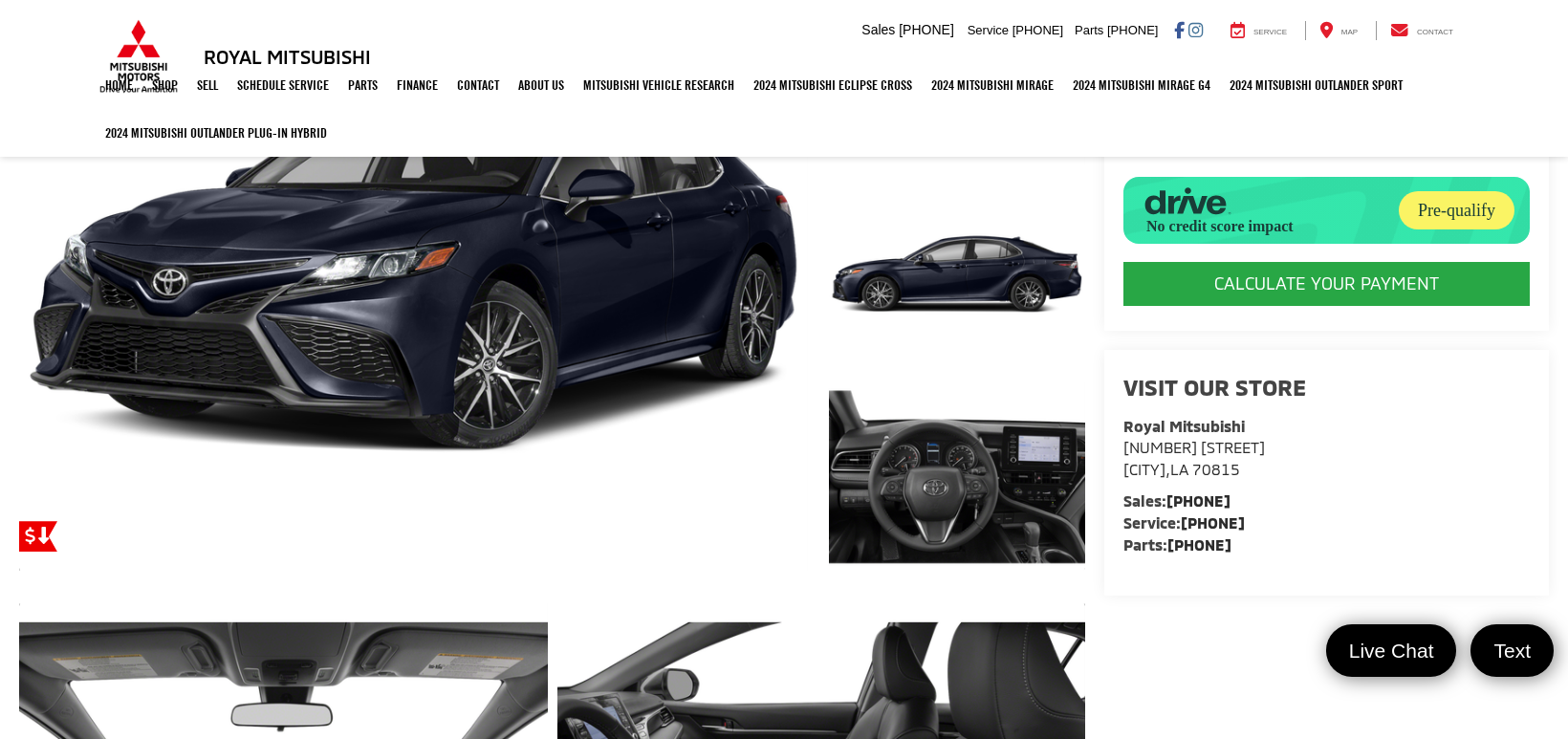 type 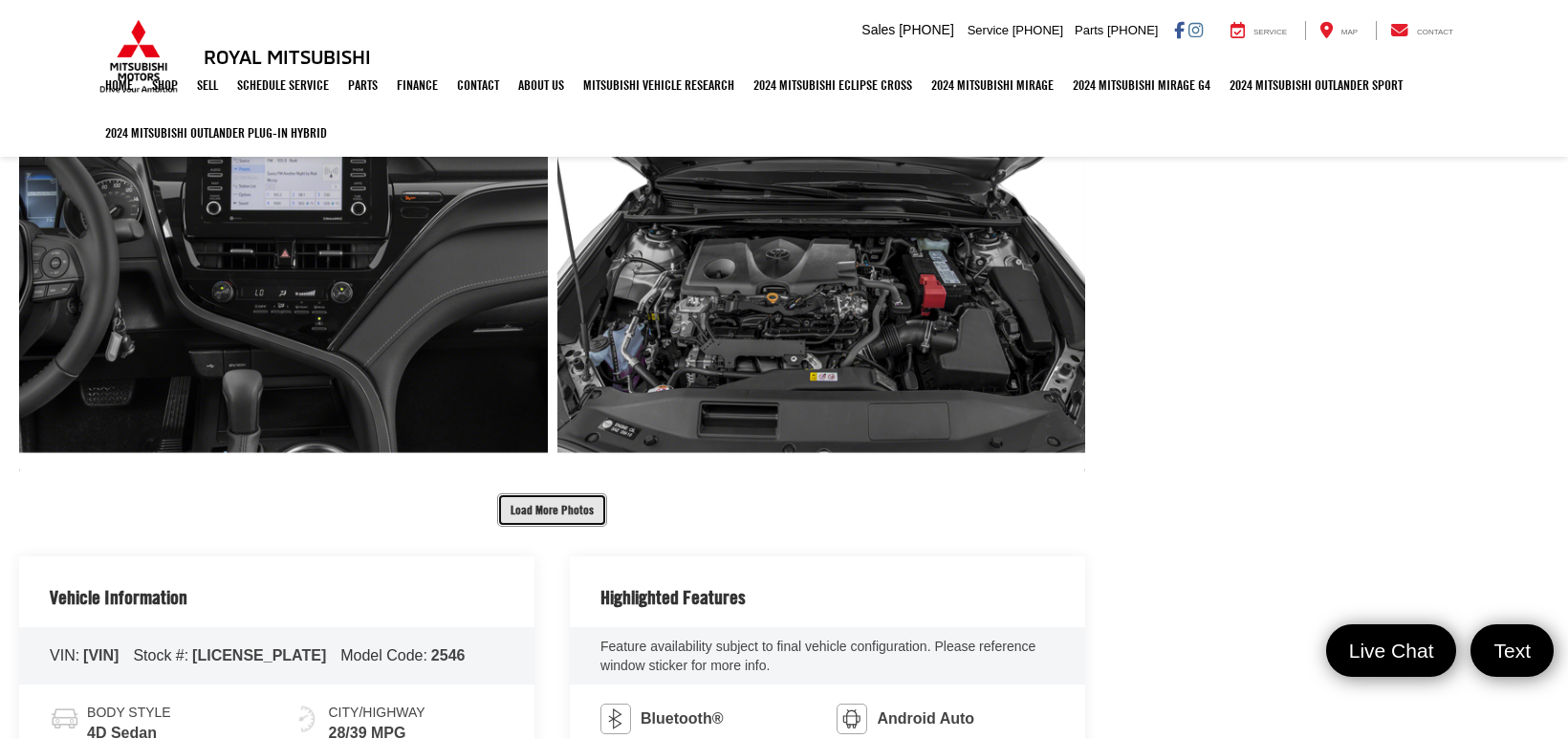 scroll, scrollTop: 1231, scrollLeft: 0, axis: vertical 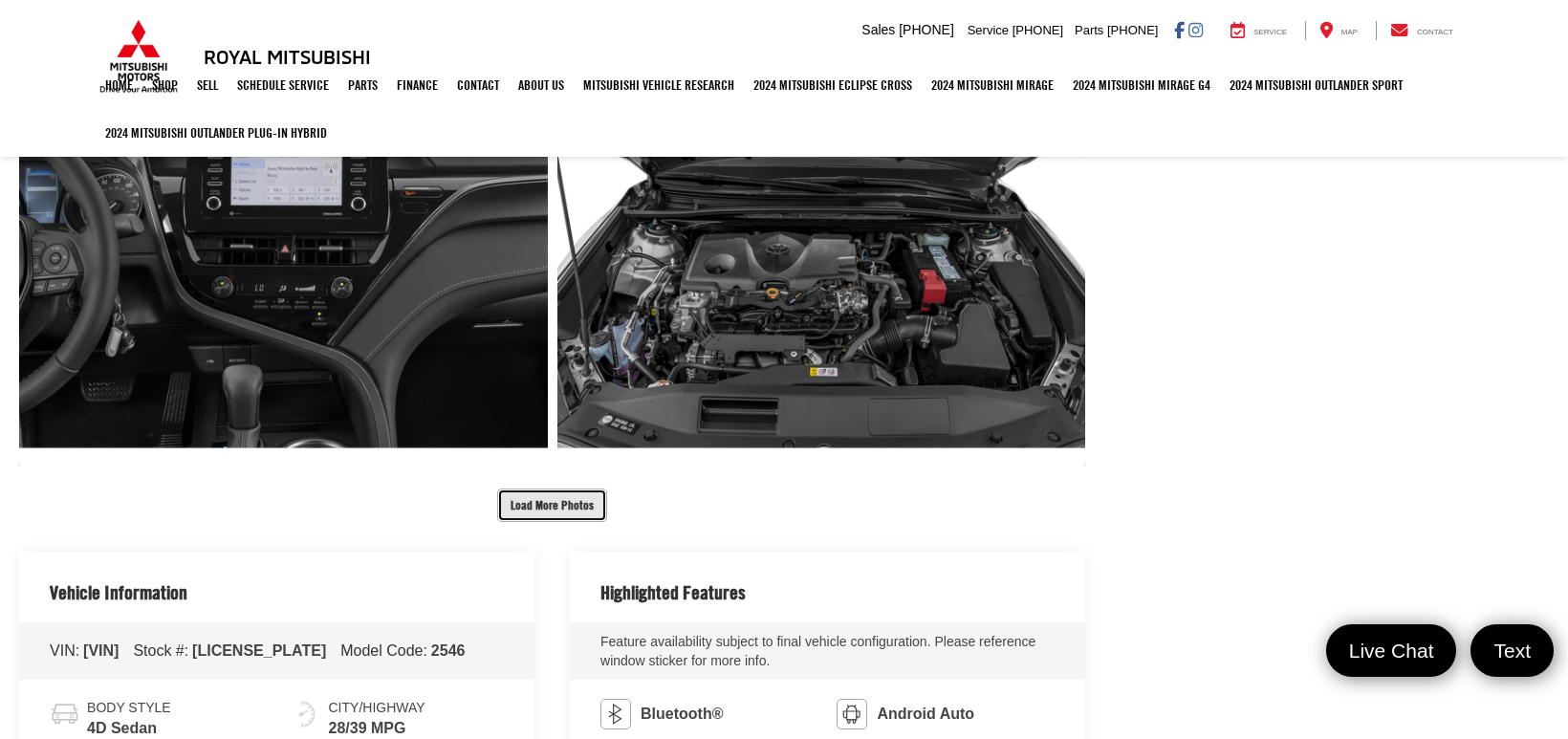 click on "Load More Photos" at bounding box center [552, 505] 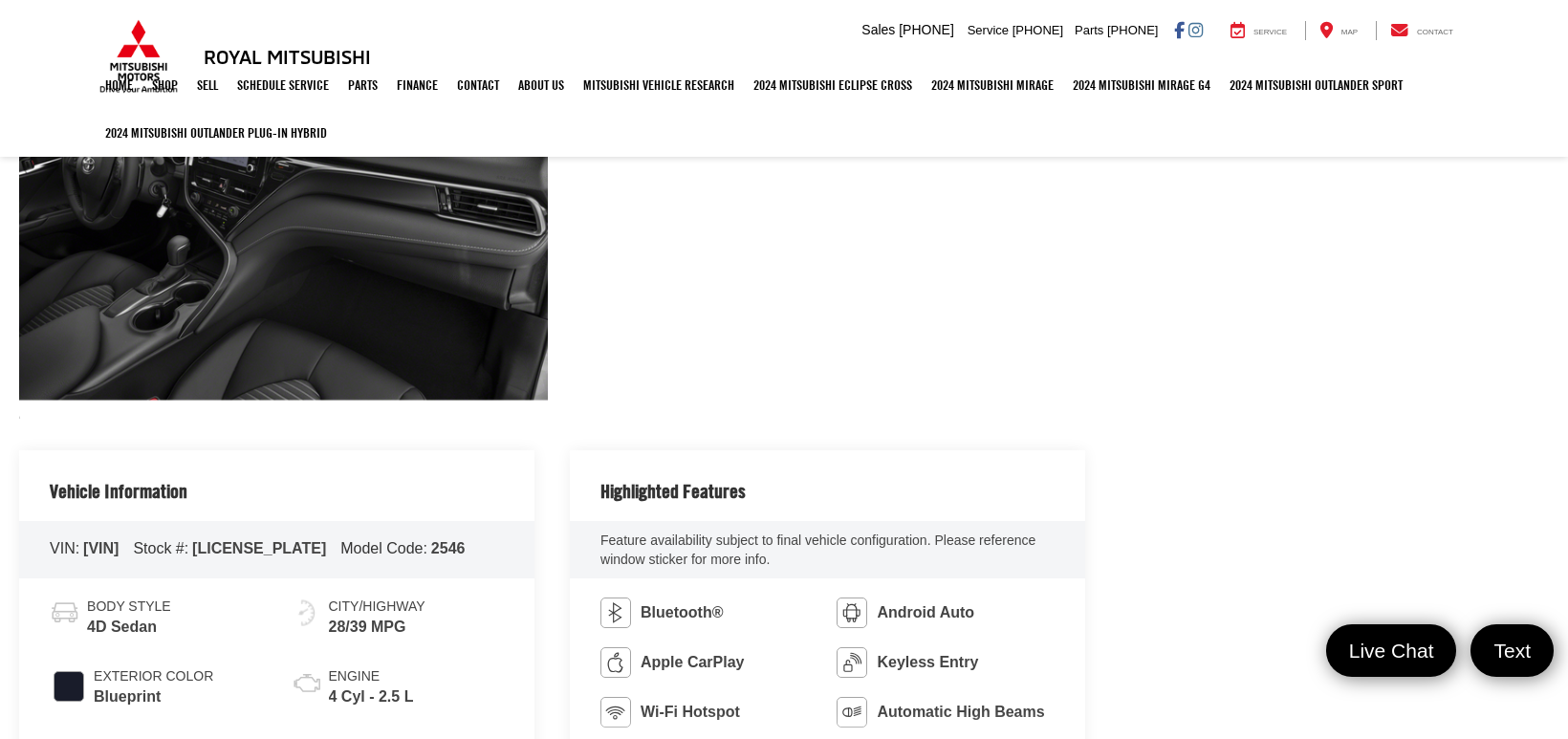 scroll, scrollTop: 2122, scrollLeft: 0, axis: vertical 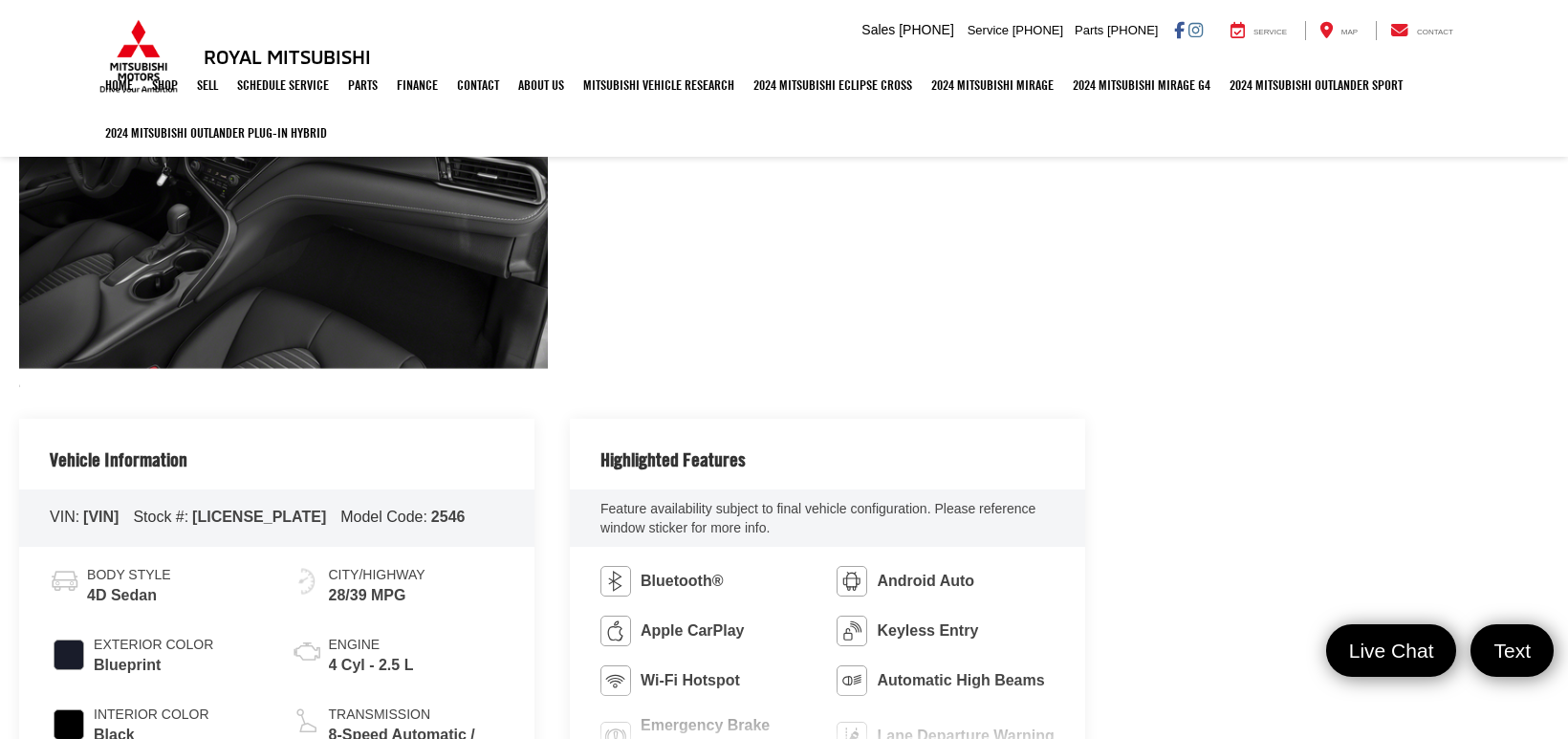 click at bounding box center (552, -418) 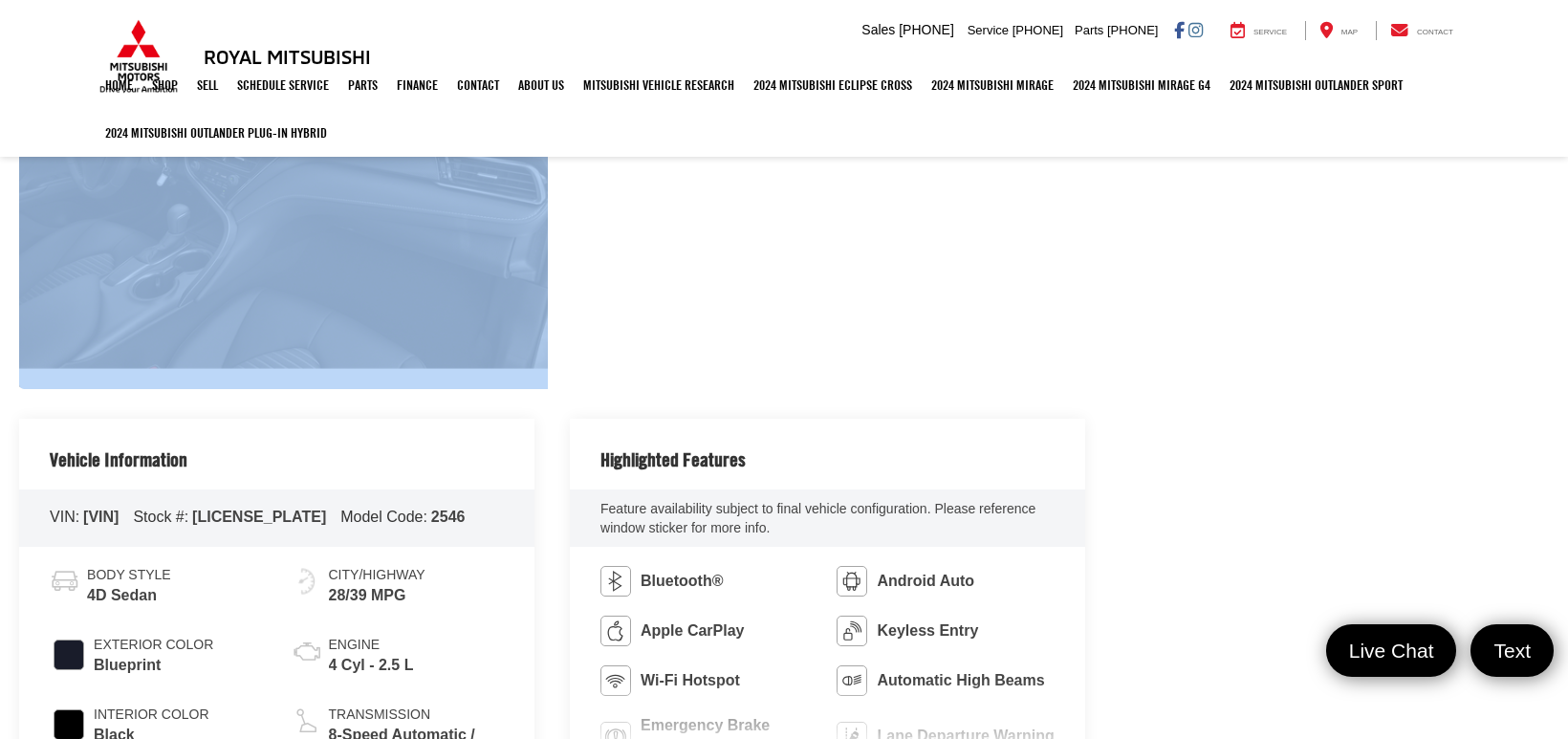 click at bounding box center (552, -418) 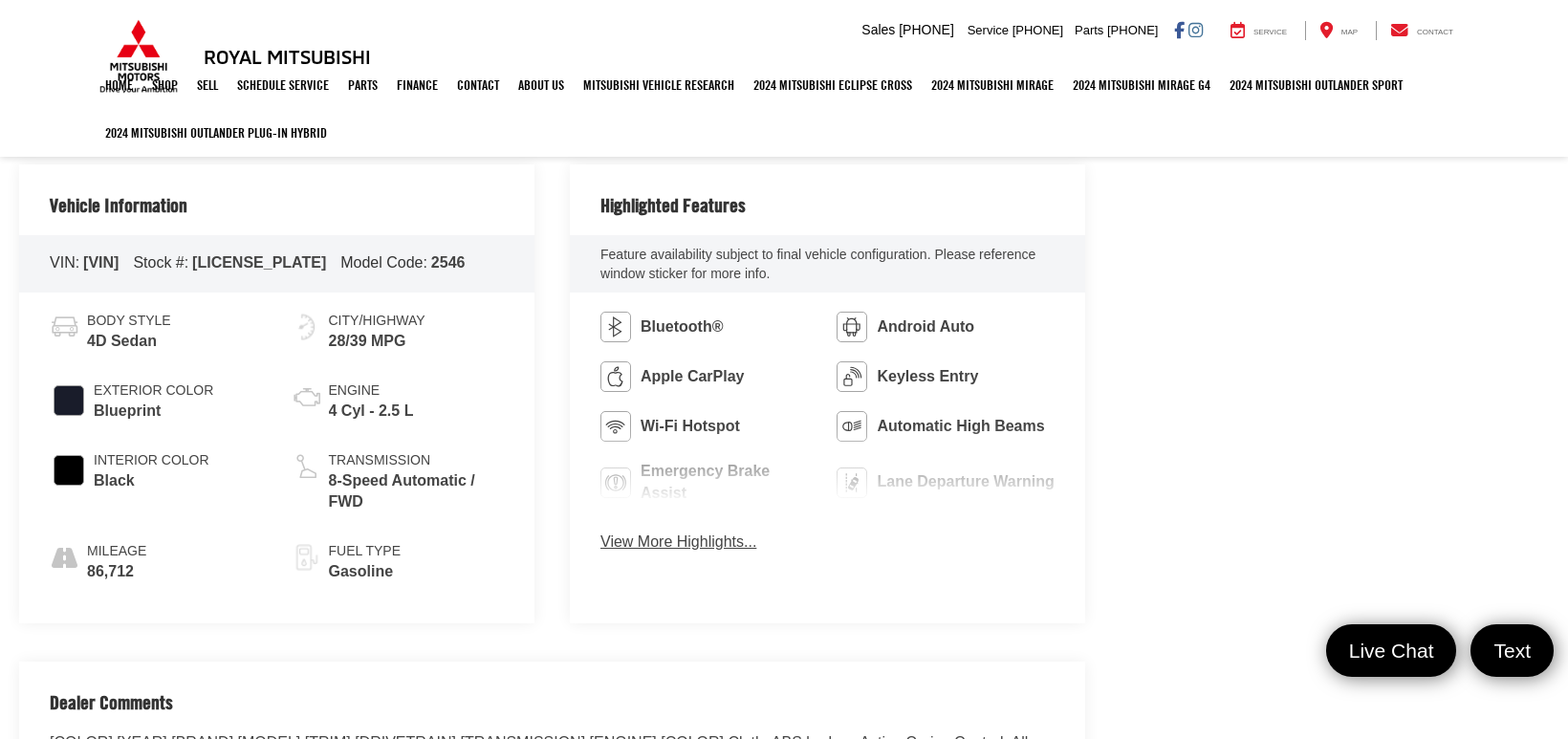 scroll, scrollTop: 2378, scrollLeft: 0, axis: vertical 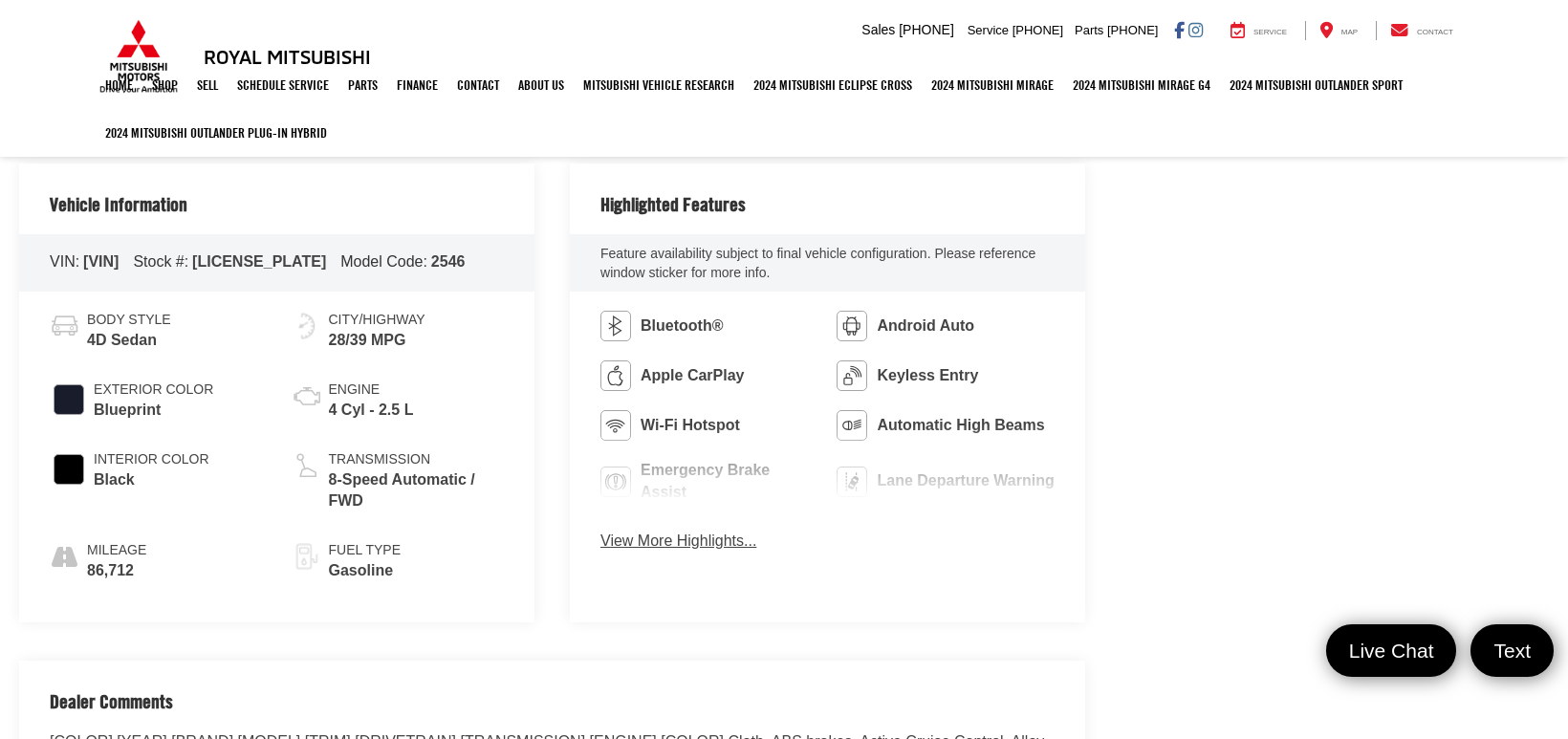 click on "View More Highlights..." at bounding box center (678, 541) 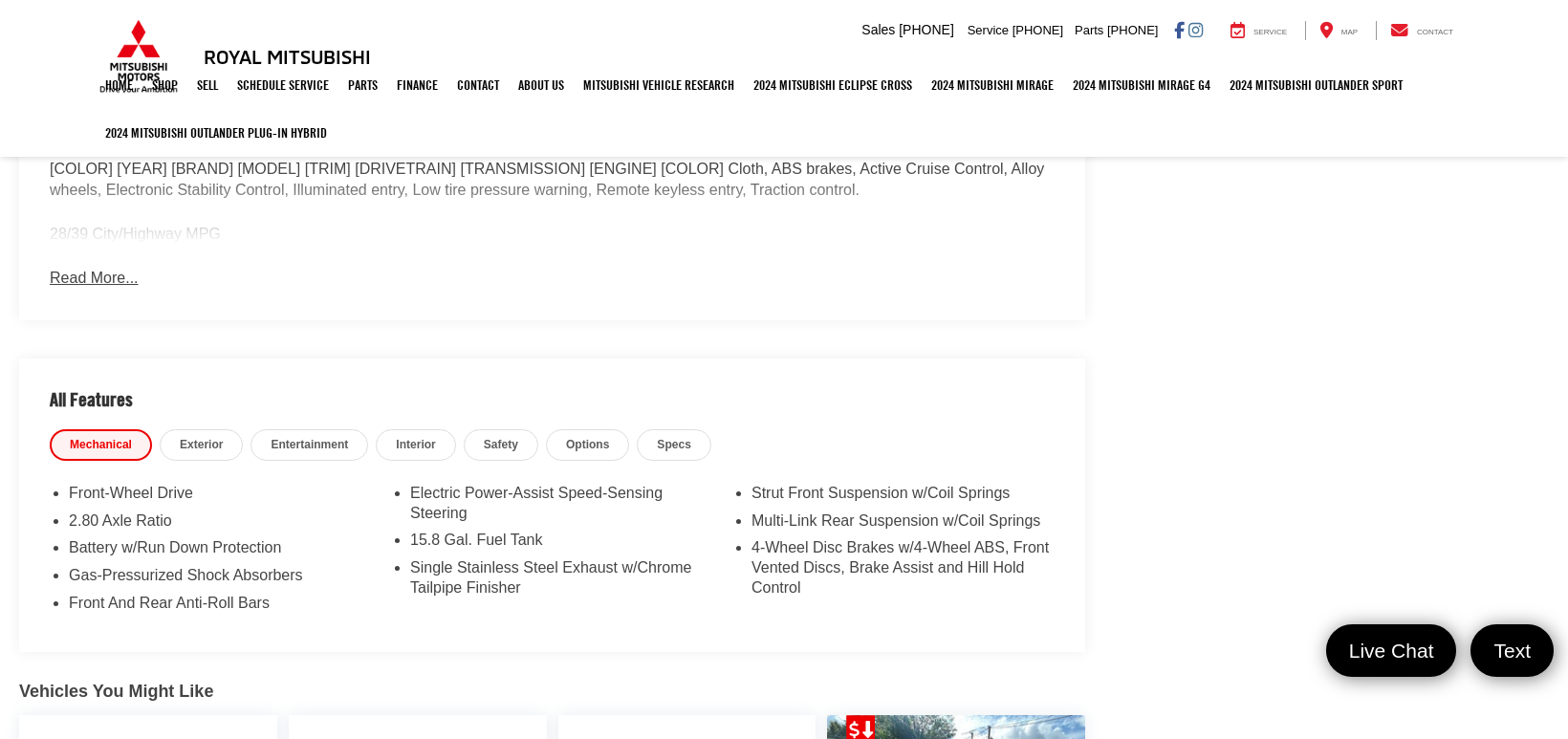 scroll, scrollTop: 2972, scrollLeft: 0, axis: vertical 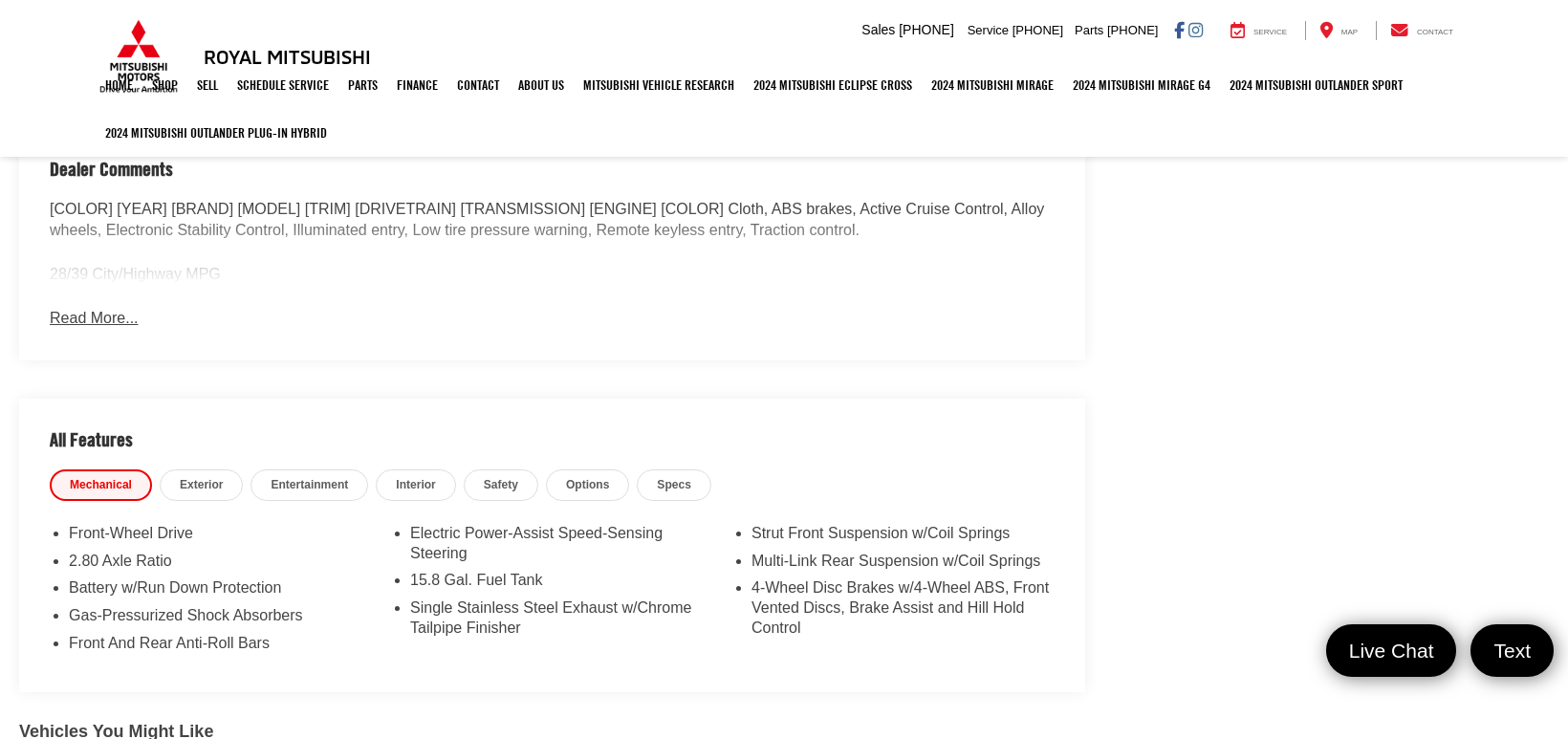 click on "Read More..." at bounding box center [94, 318] 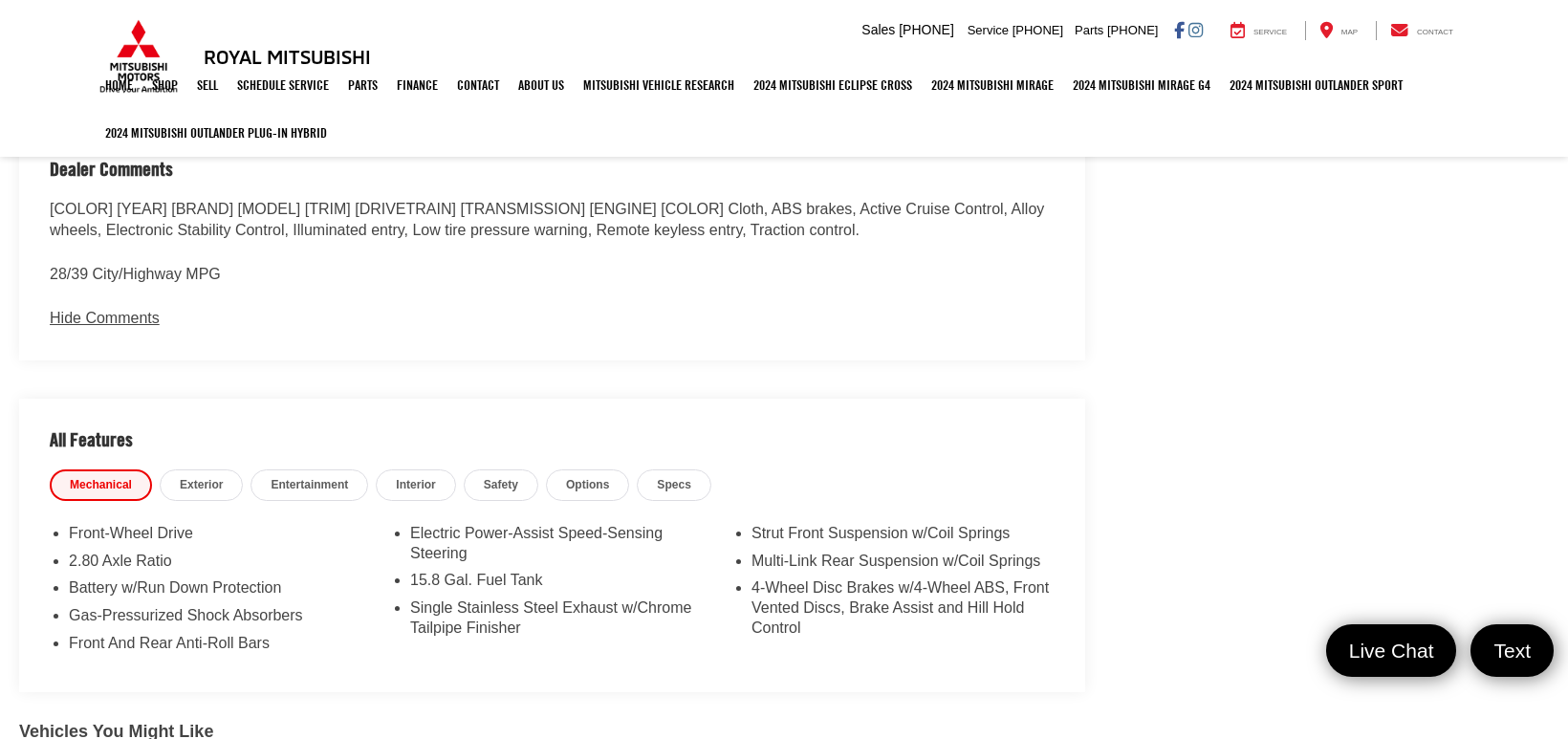 click on "Safety" at bounding box center (501, 485) 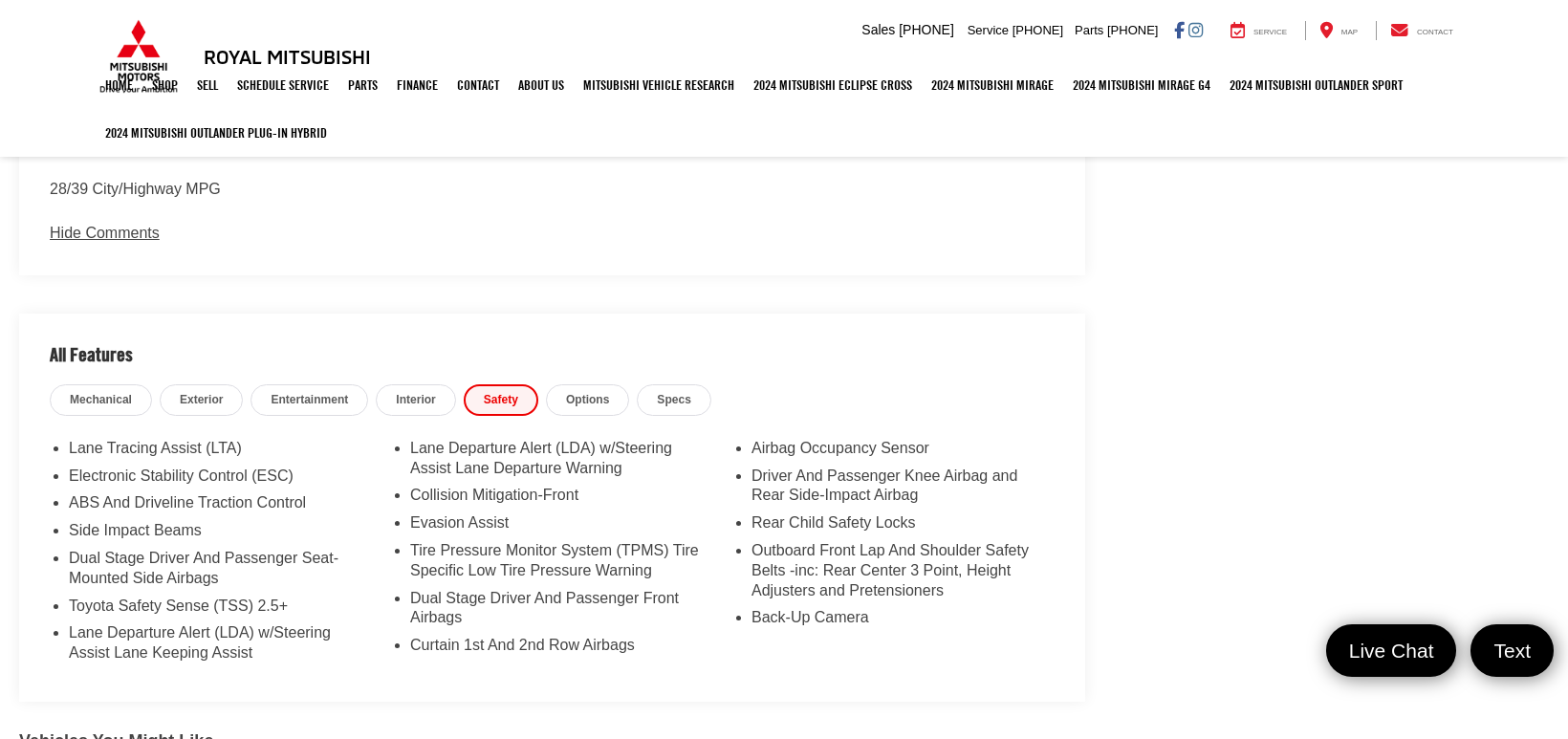 scroll, scrollTop: 3099, scrollLeft: 0, axis: vertical 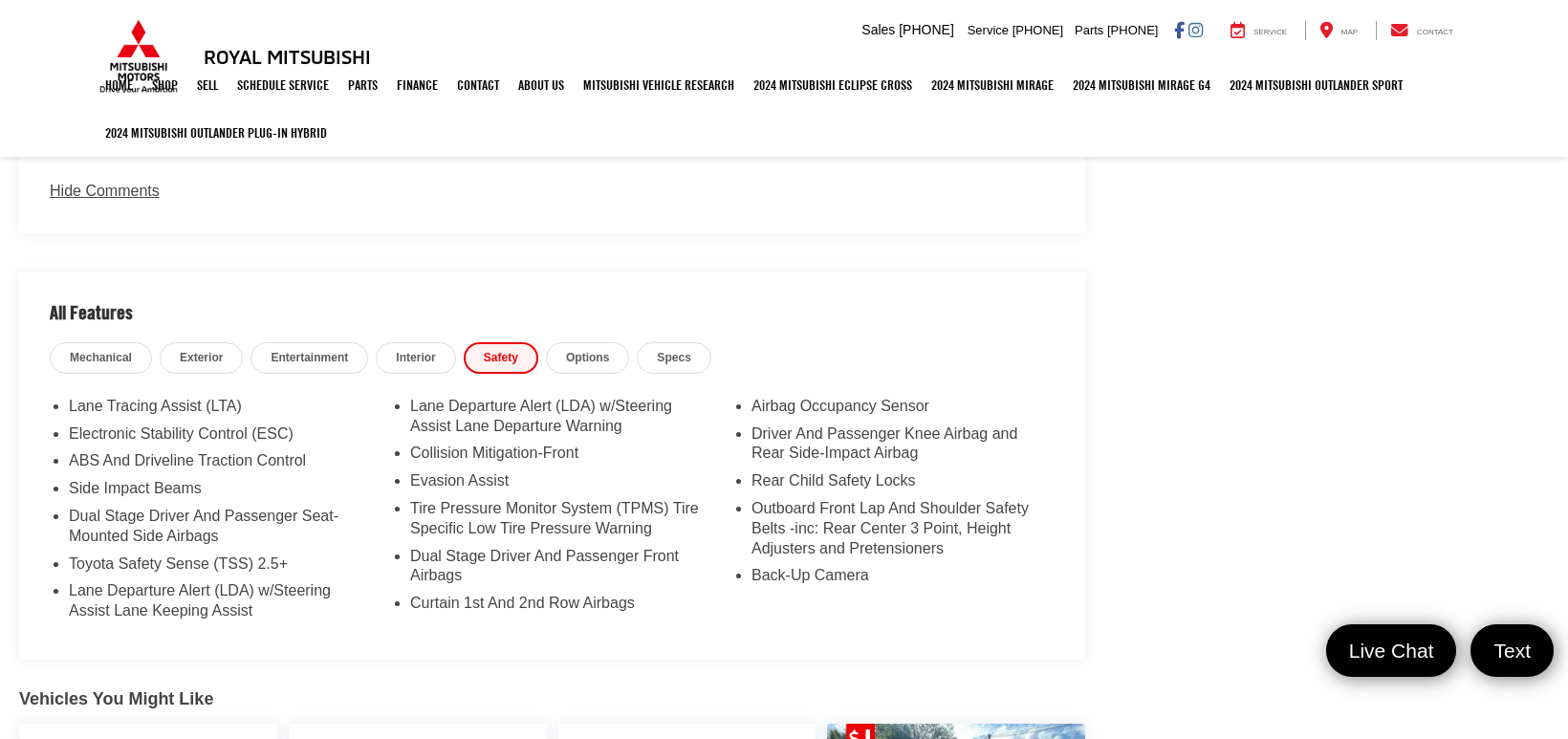 click on "Exterior" at bounding box center (202, 358) 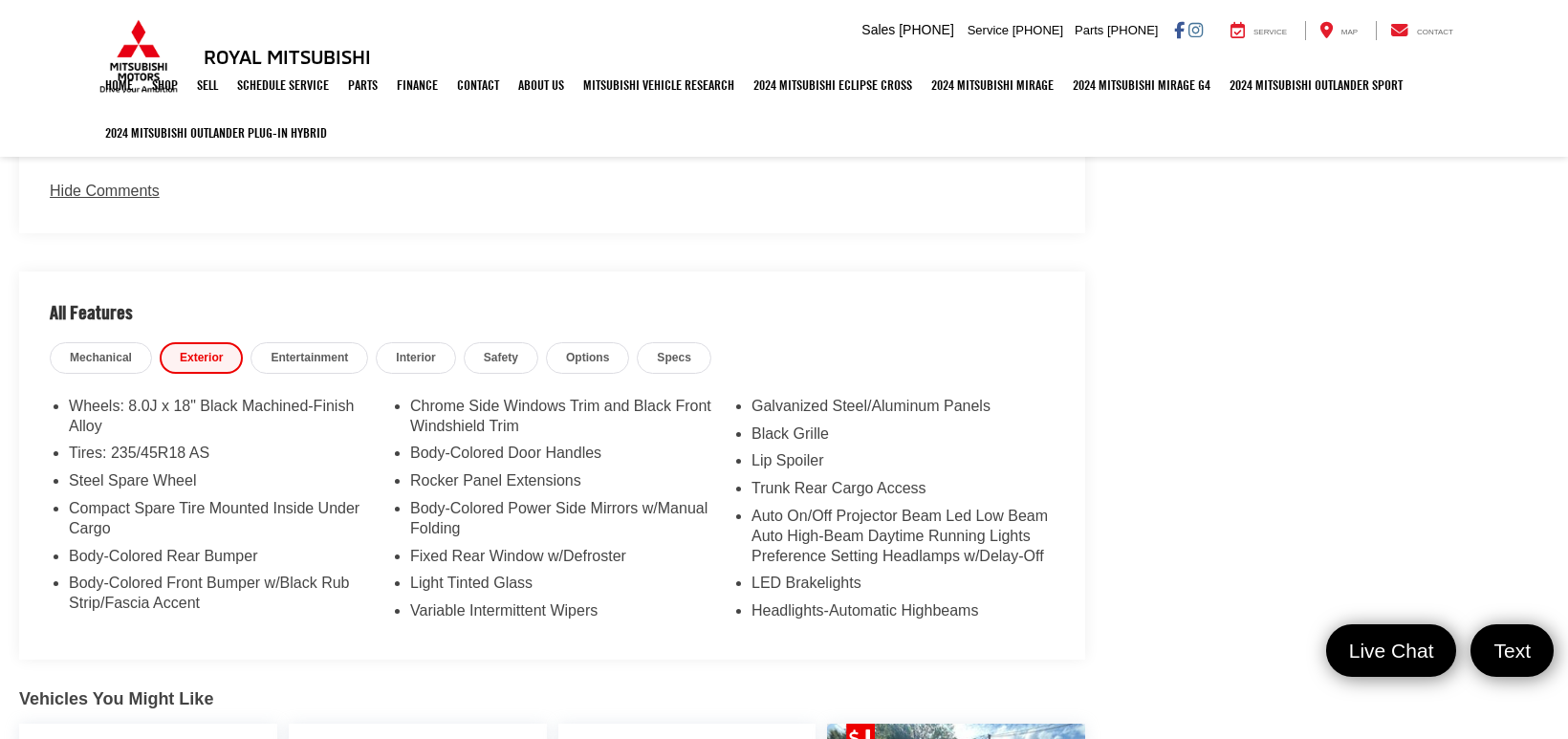 click on "Entertainment" at bounding box center (309, 358) 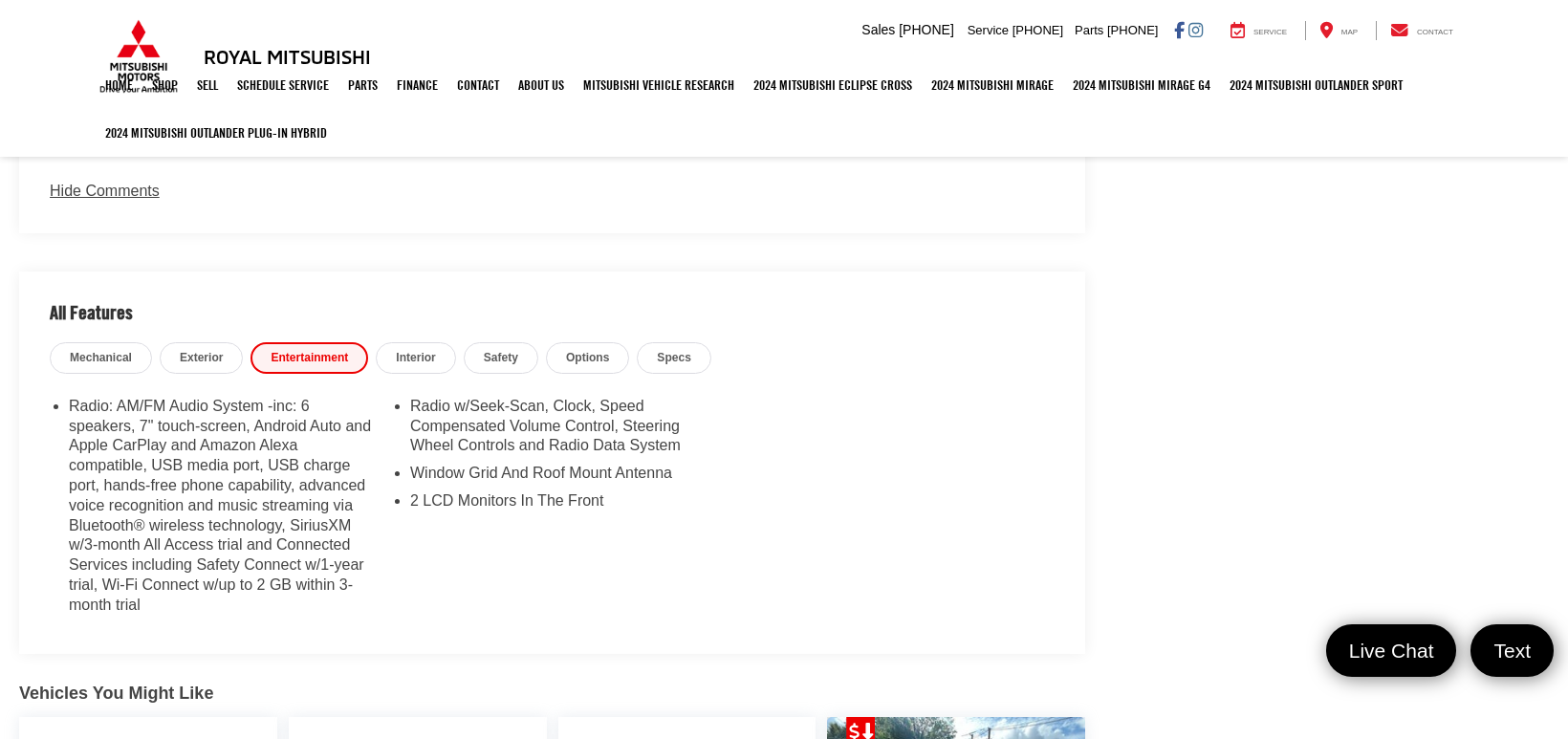 click on "Interior" at bounding box center (415, 358) 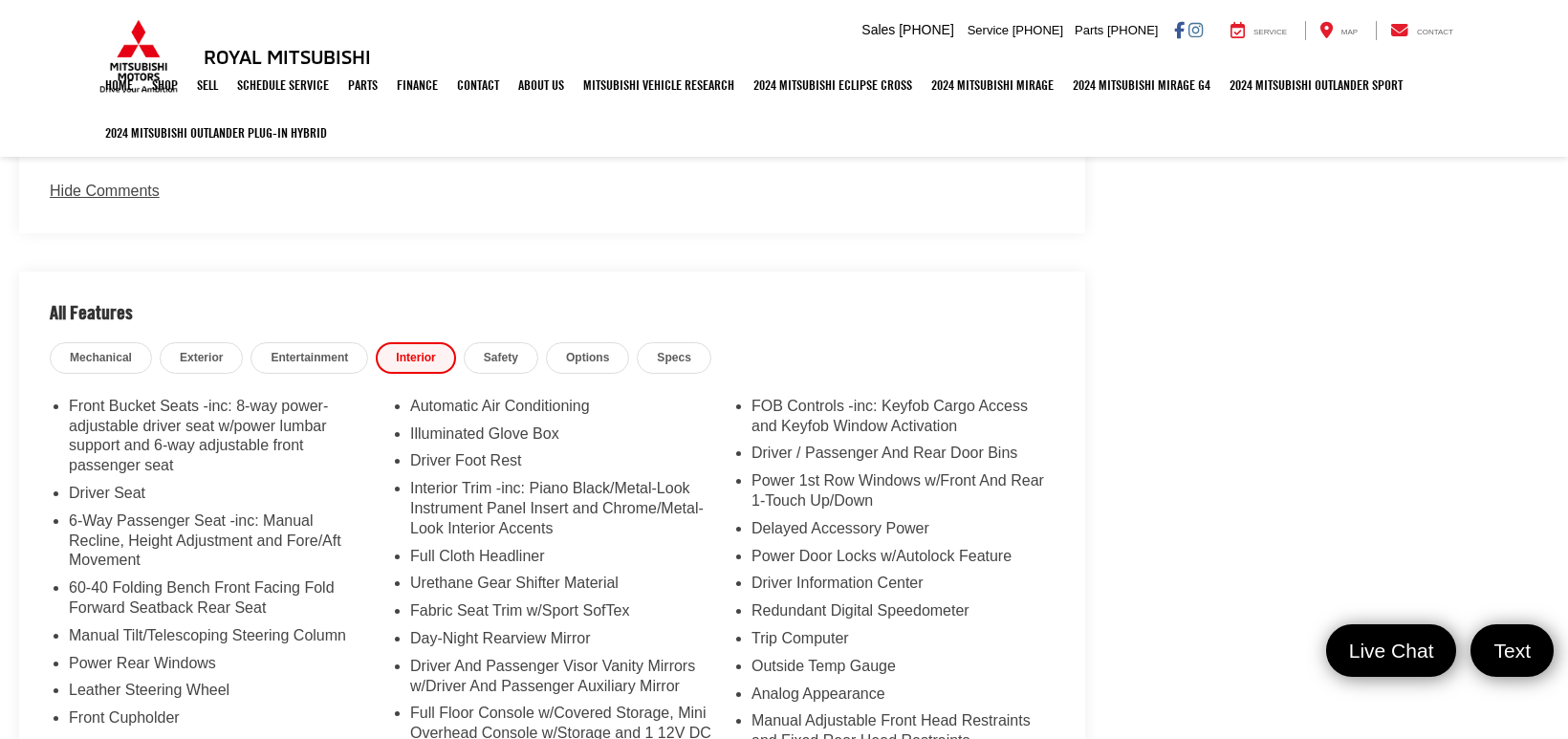 click on "Automatic Air Conditioning" at bounding box center [561, 410] 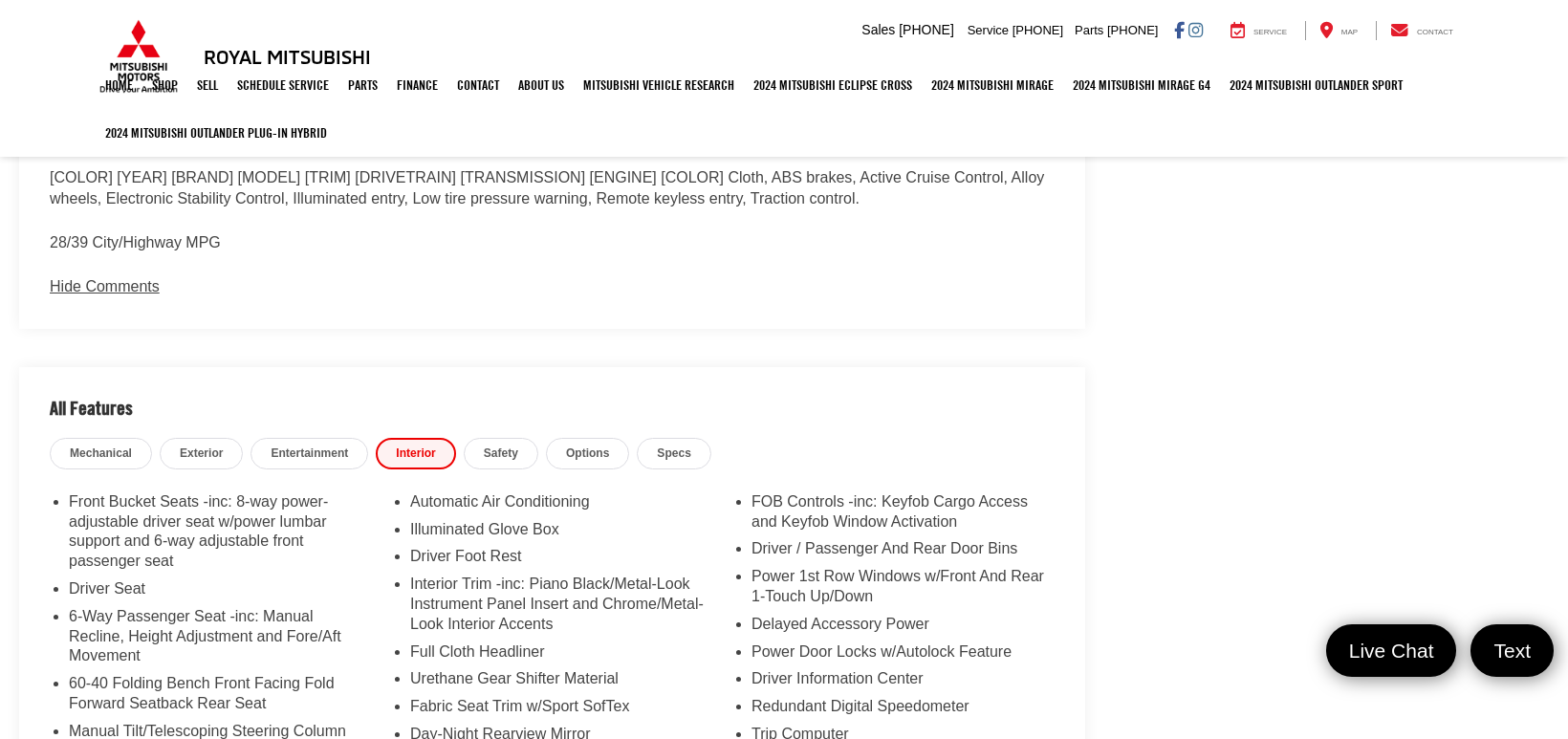 scroll, scrollTop: 2972, scrollLeft: 0, axis: vertical 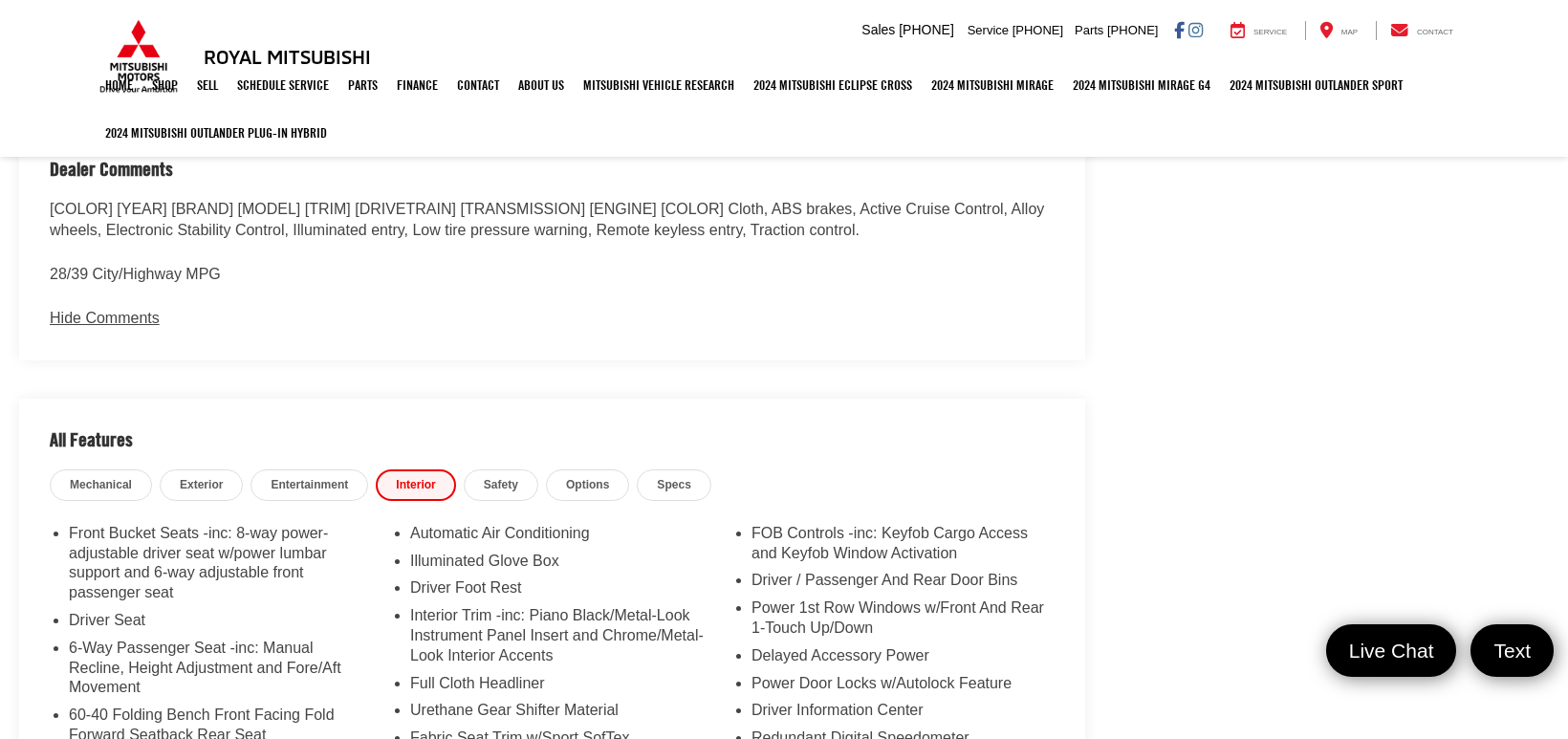 click on "Options" at bounding box center [587, 485] 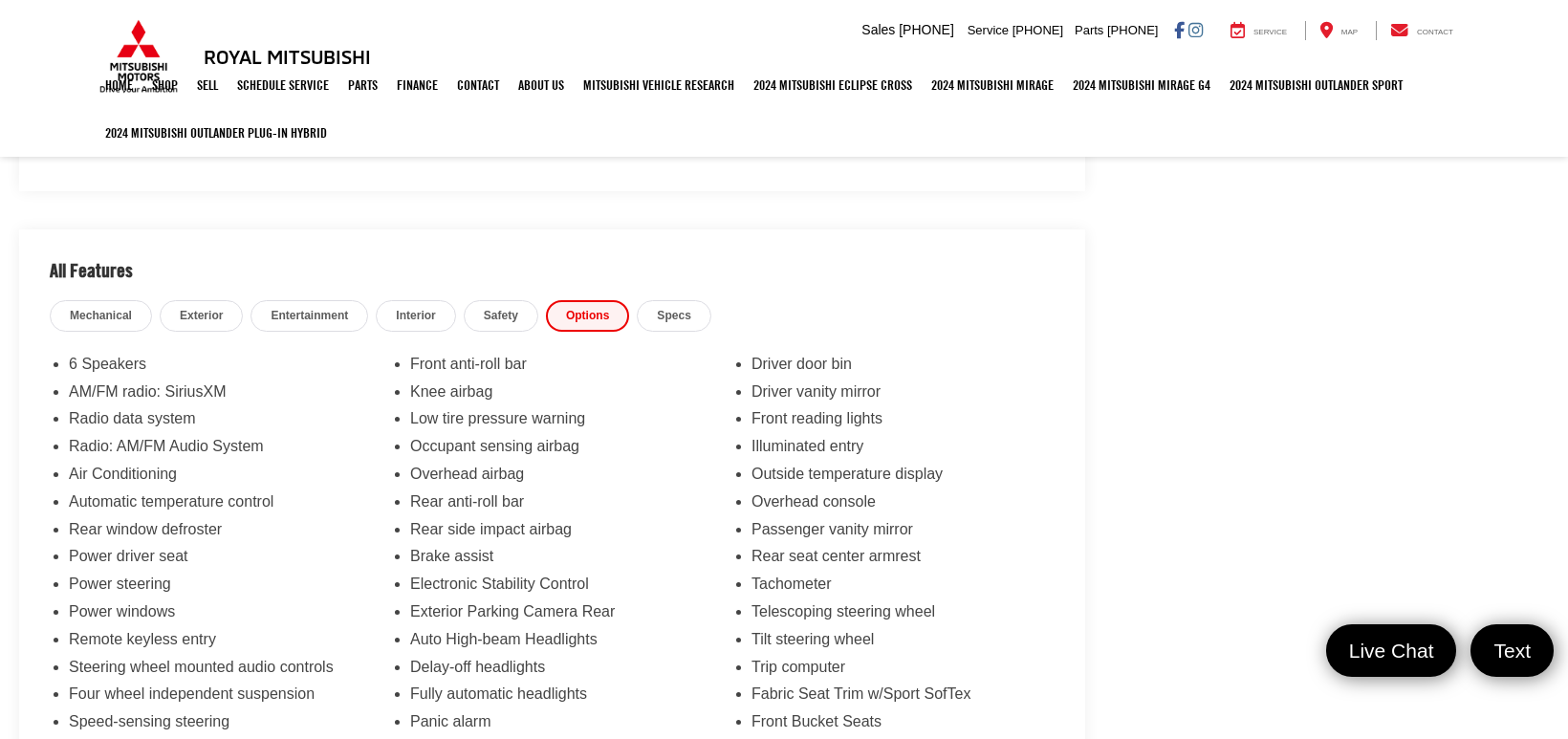 scroll, scrollTop: 3099, scrollLeft: 0, axis: vertical 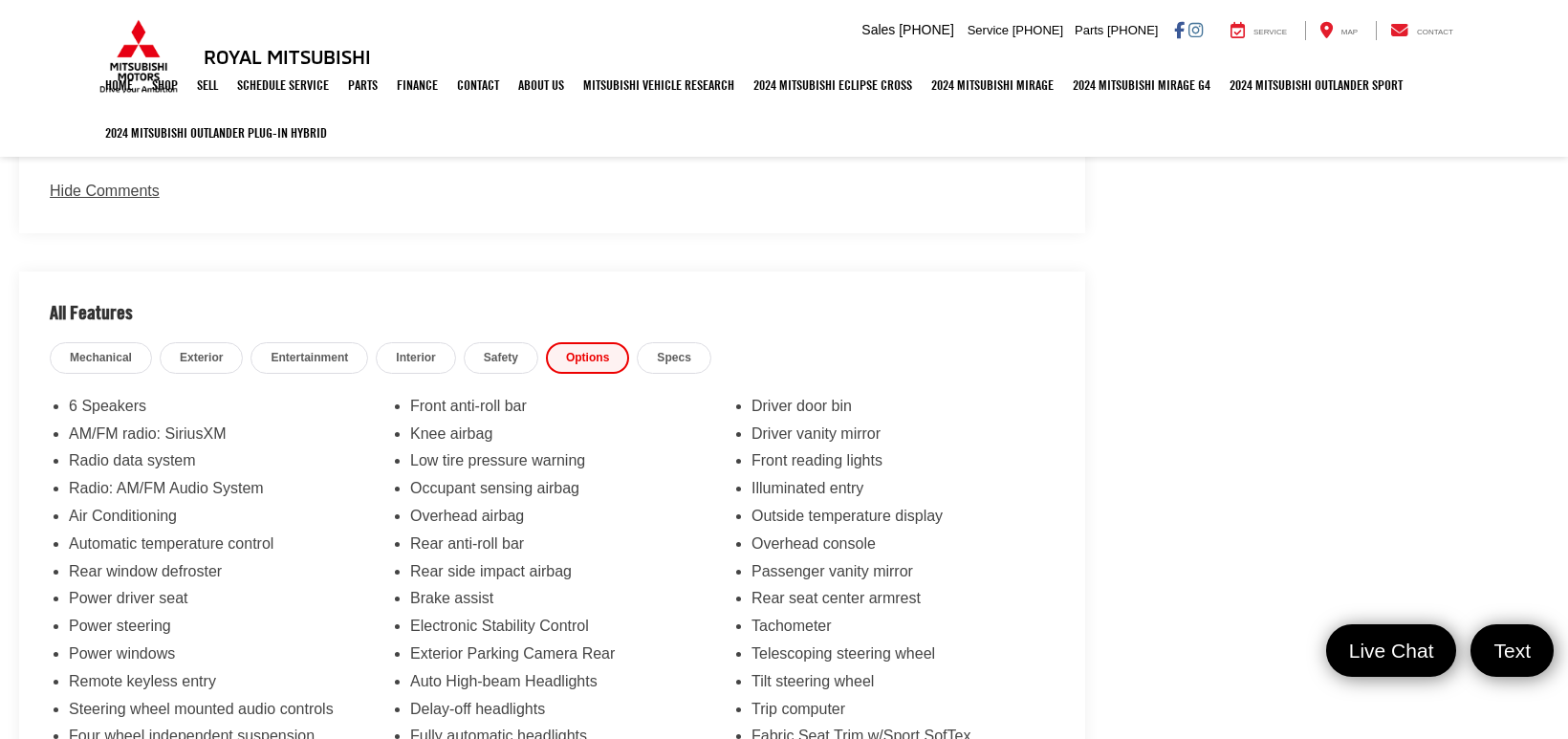 click on "Specs" at bounding box center [673, 358] 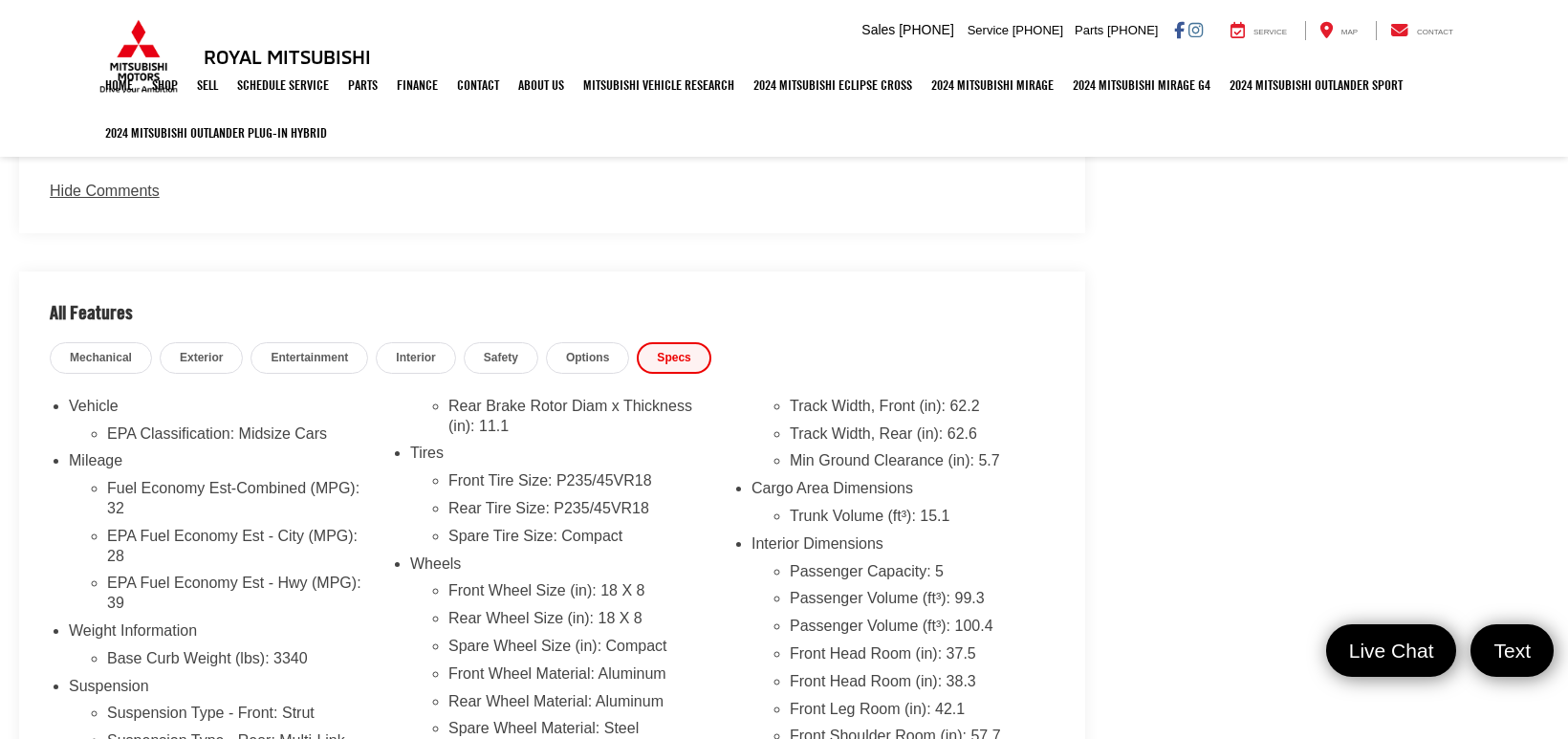 click on "Front Tire Size: P235/45VR18" at bounding box center (580, 485) 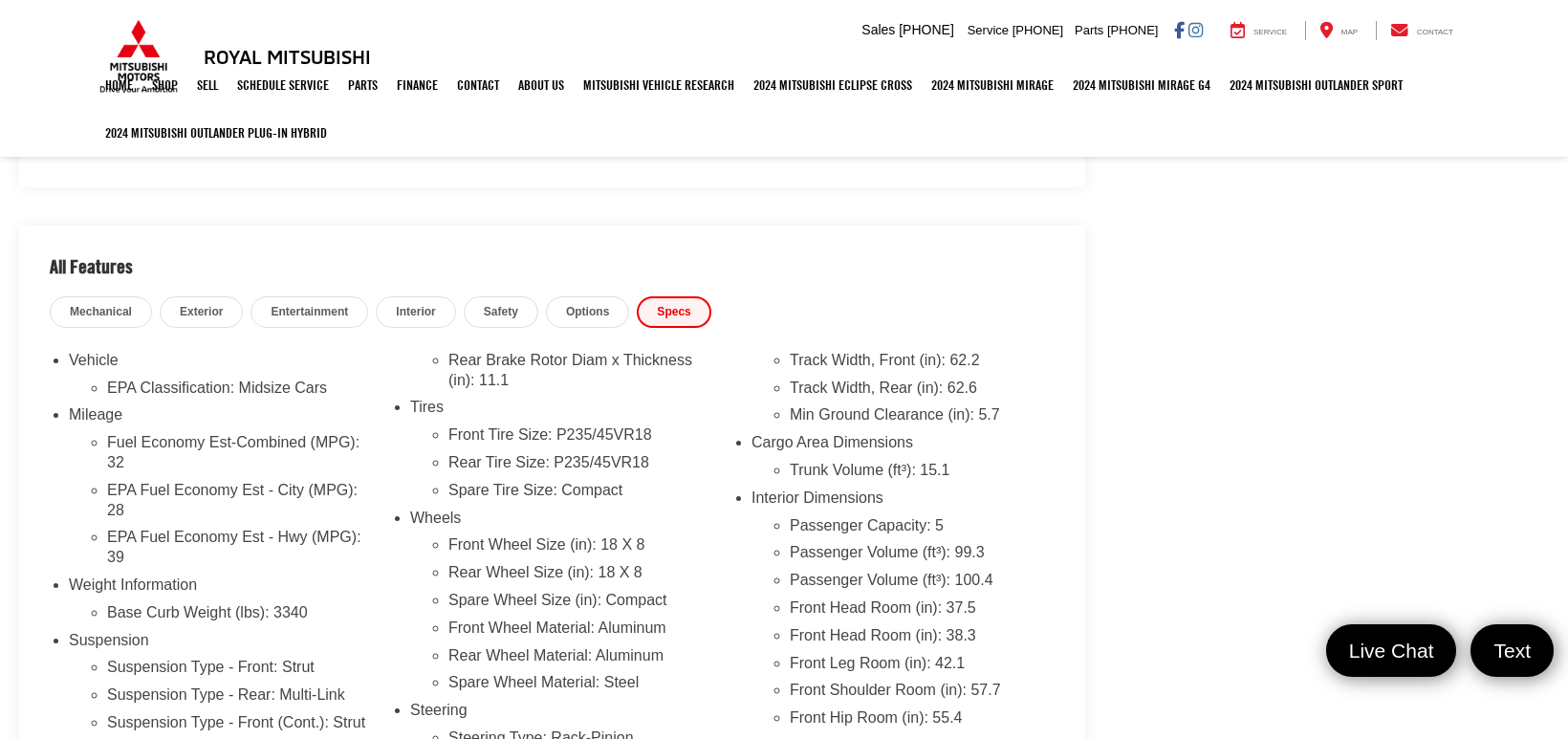 scroll, scrollTop: 3141, scrollLeft: 0, axis: vertical 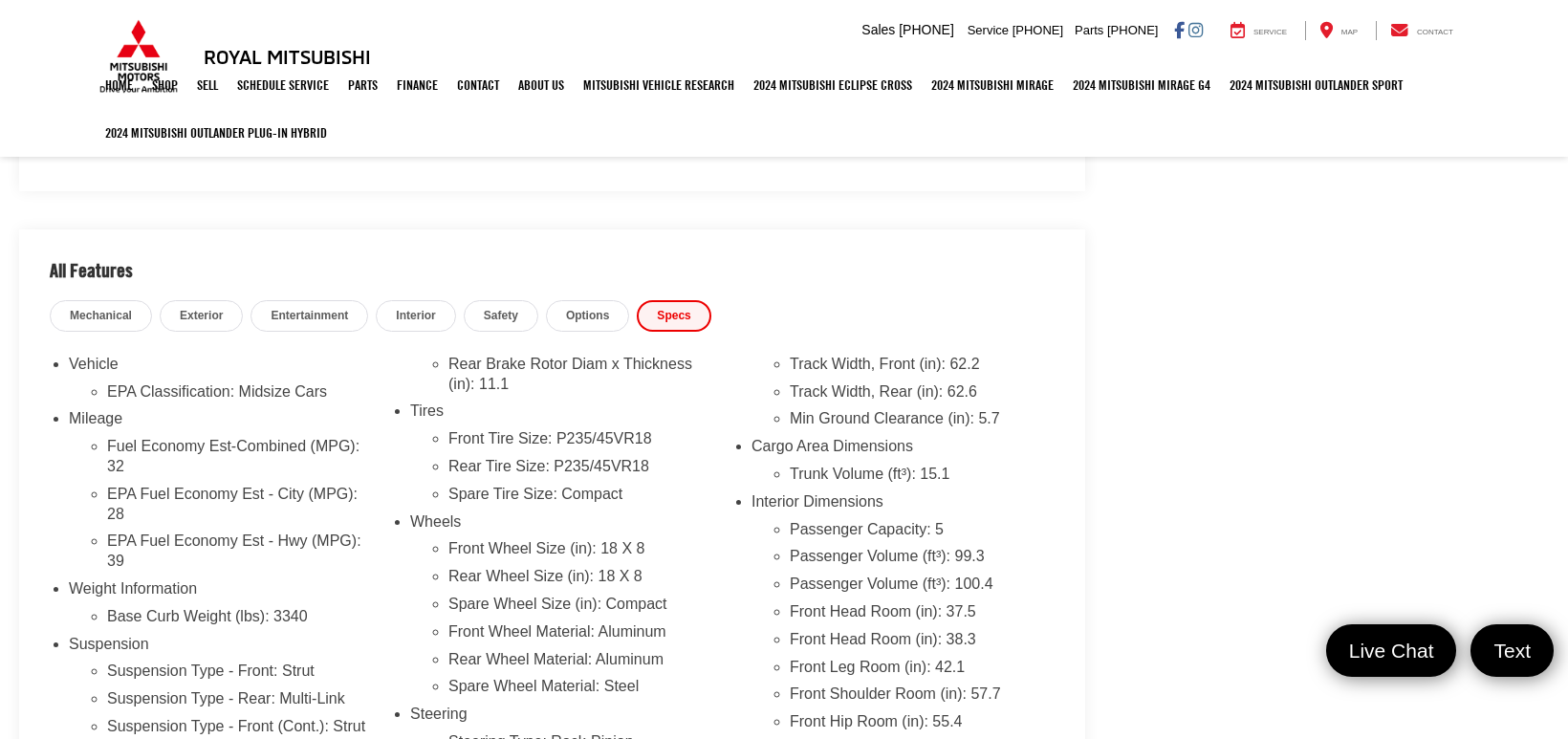 click on "Exterior" at bounding box center [201, 315] 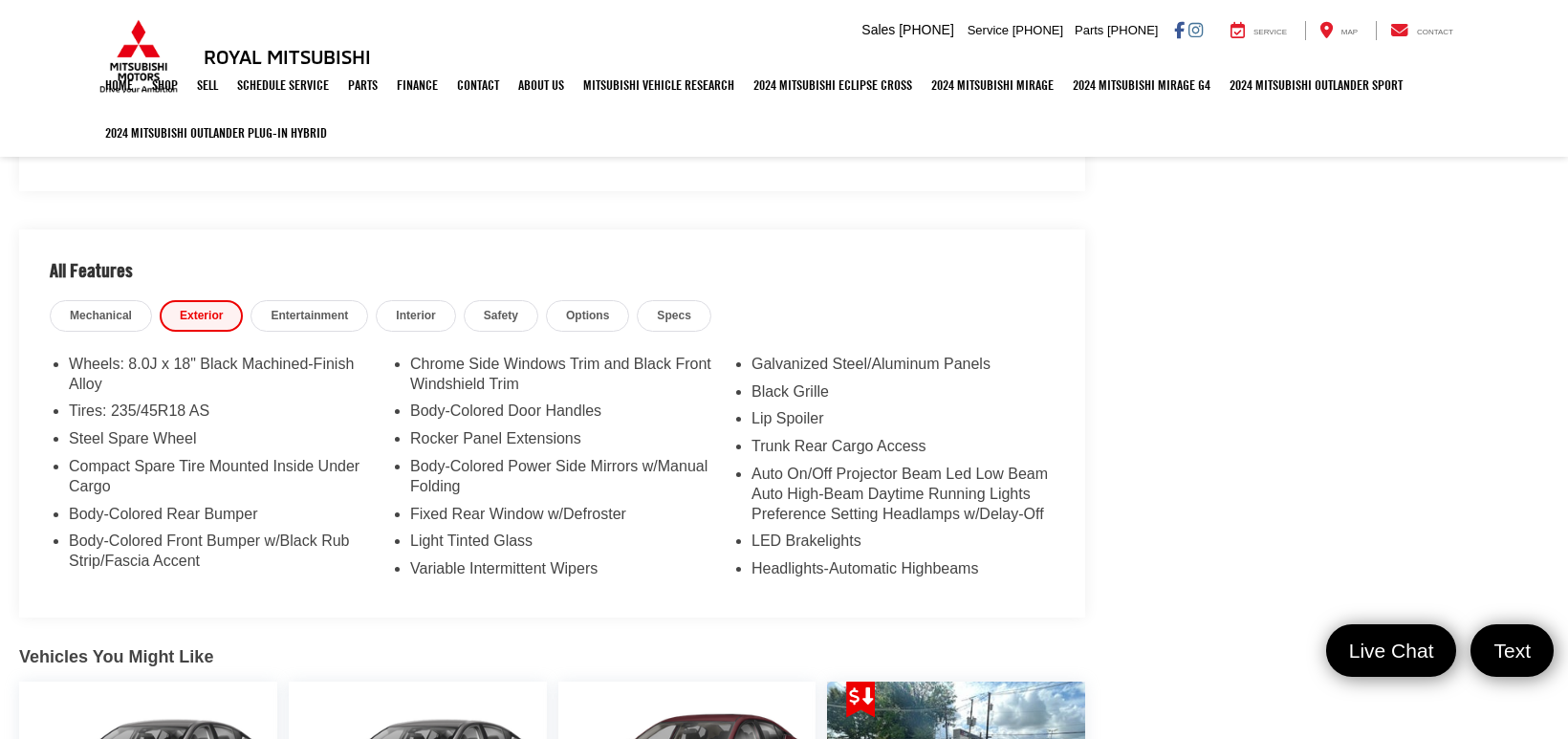 click on "Mechanical" at bounding box center [100, 315] 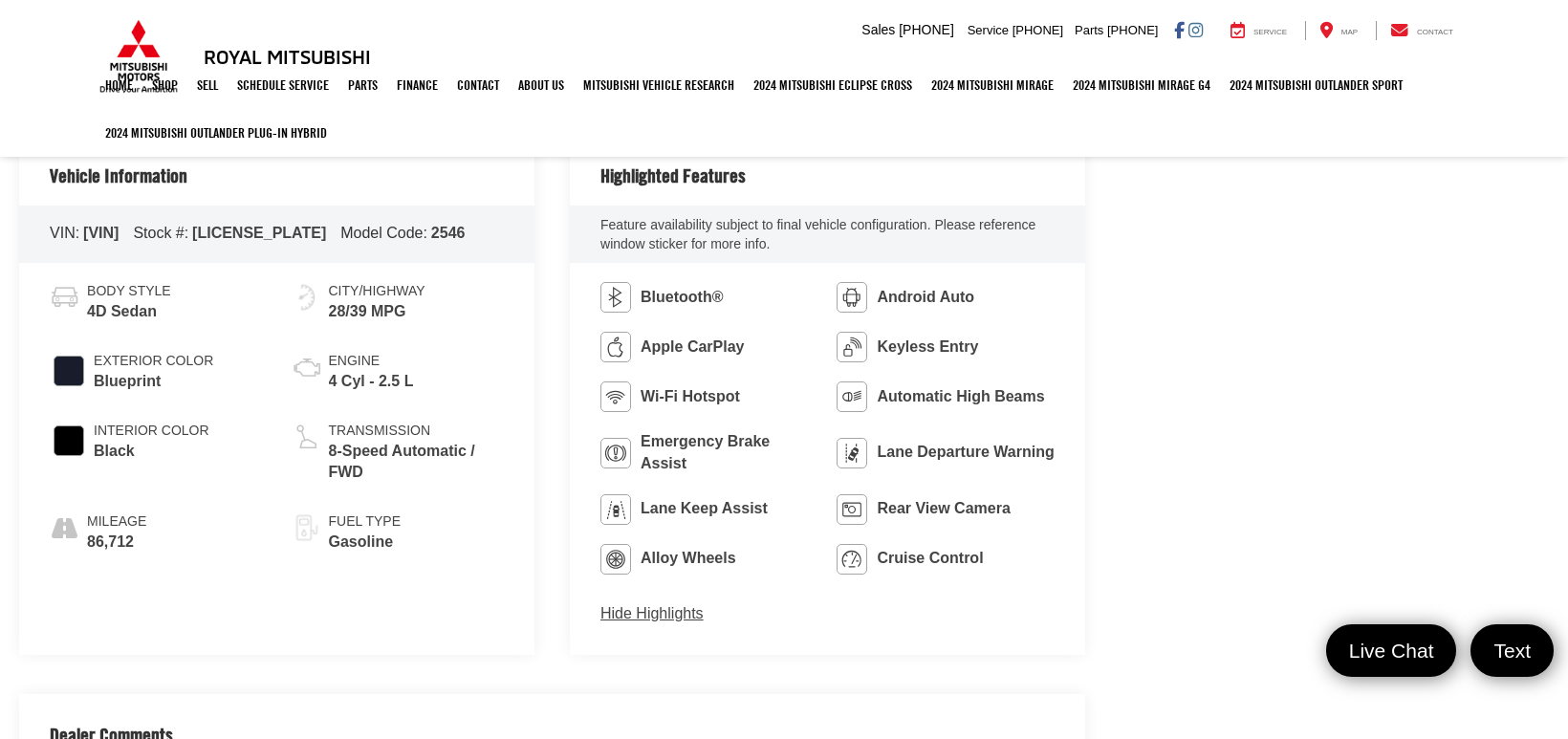 scroll, scrollTop: 2378, scrollLeft: 0, axis: vertical 